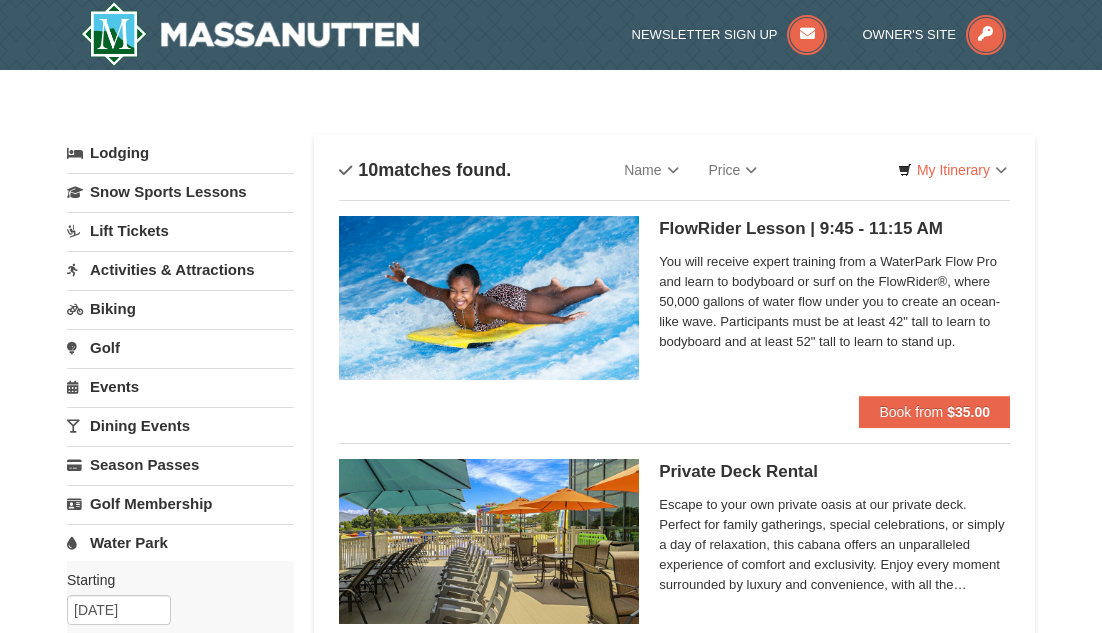 scroll, scrollTop: 446, scrollLeft: 0, axis: vertical 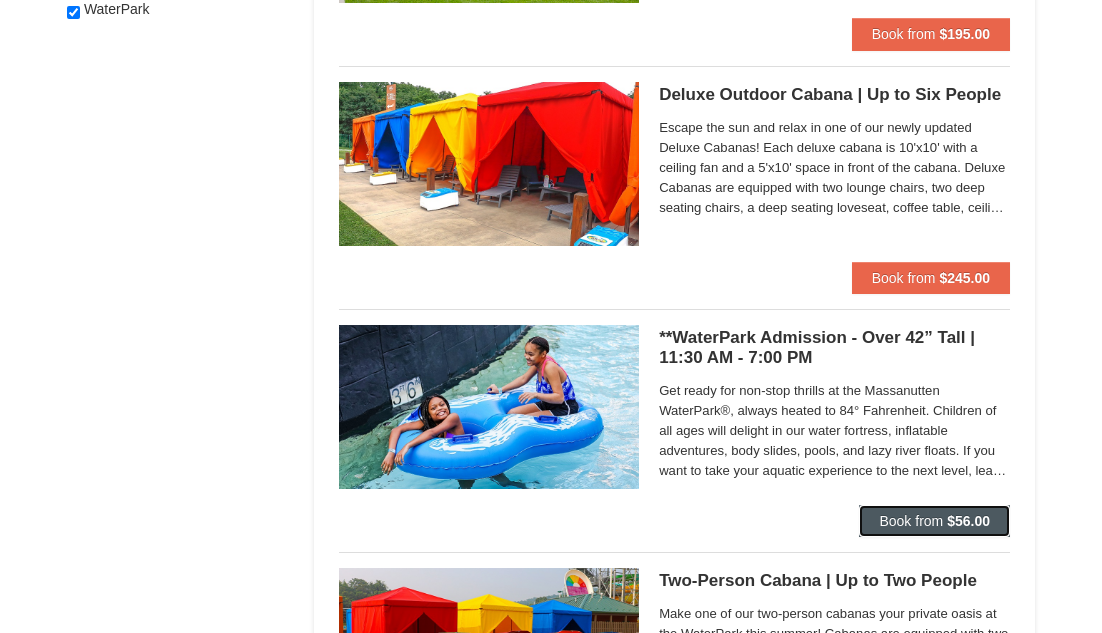 click on "Book from" at bounding box center (911, 521) 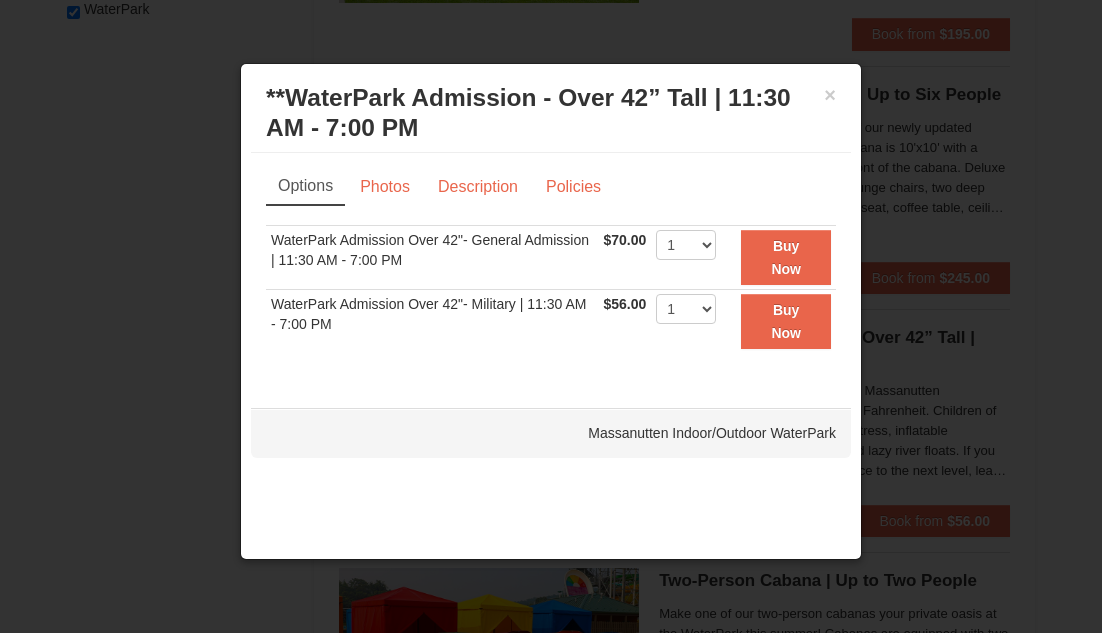 click on "×
**WaterPark Admission - Over 42” Tall | 11:30 AM - 7:00 PM  Massanutten Indoor/Outdoor WaterPark" at bounding box center (551, 113) 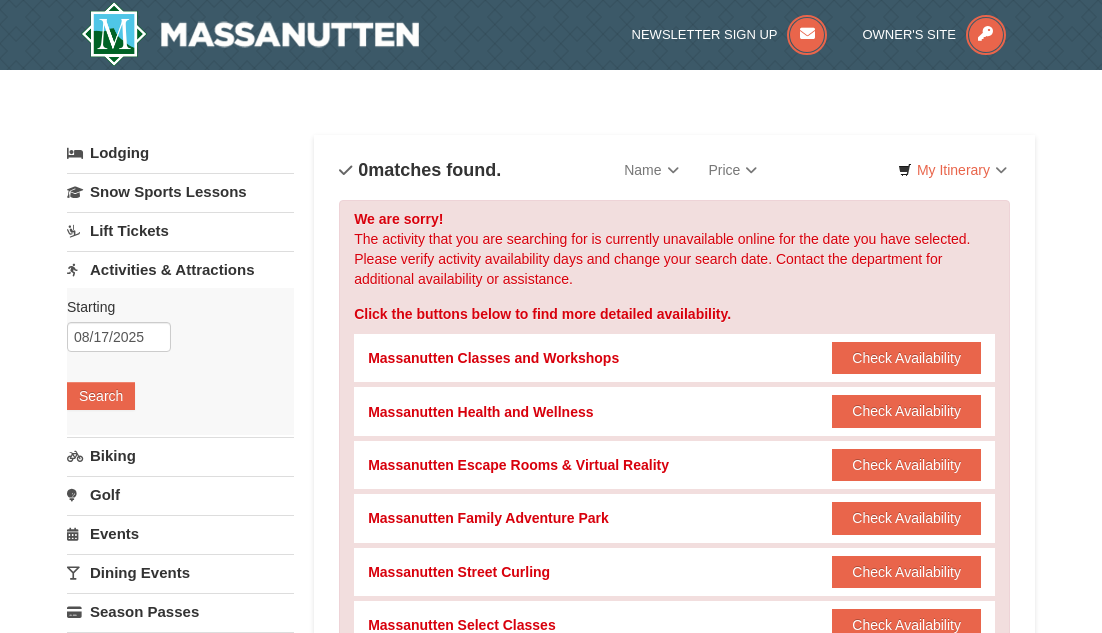 scroll, scrollTop: 513, scrollLeft: 0, axis: vertical 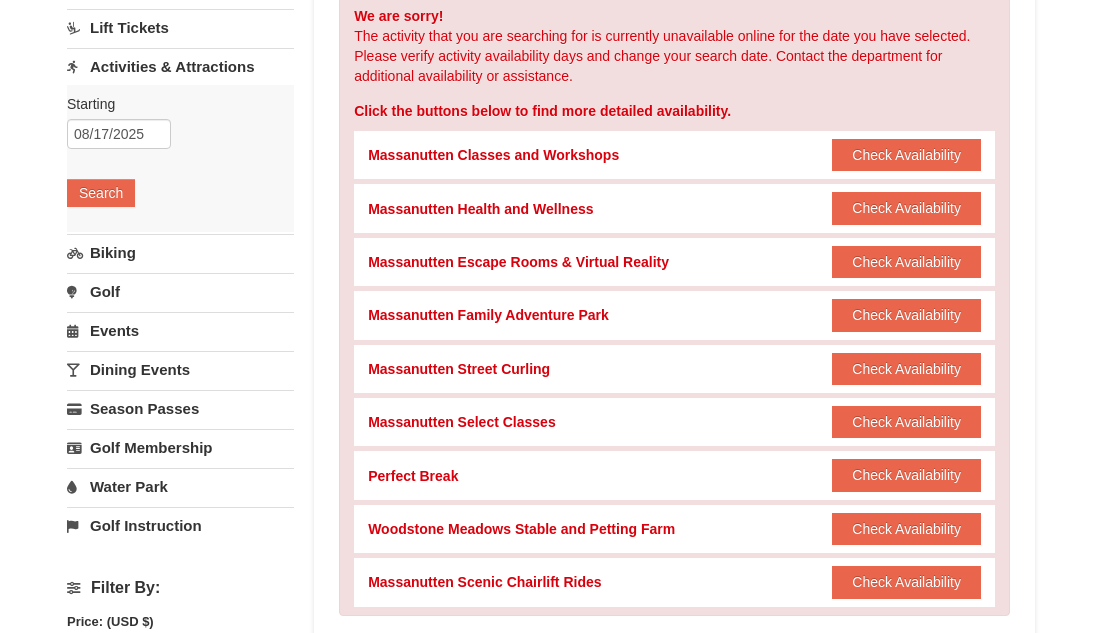 click on "Water Park" at bounding box center (180, 486) 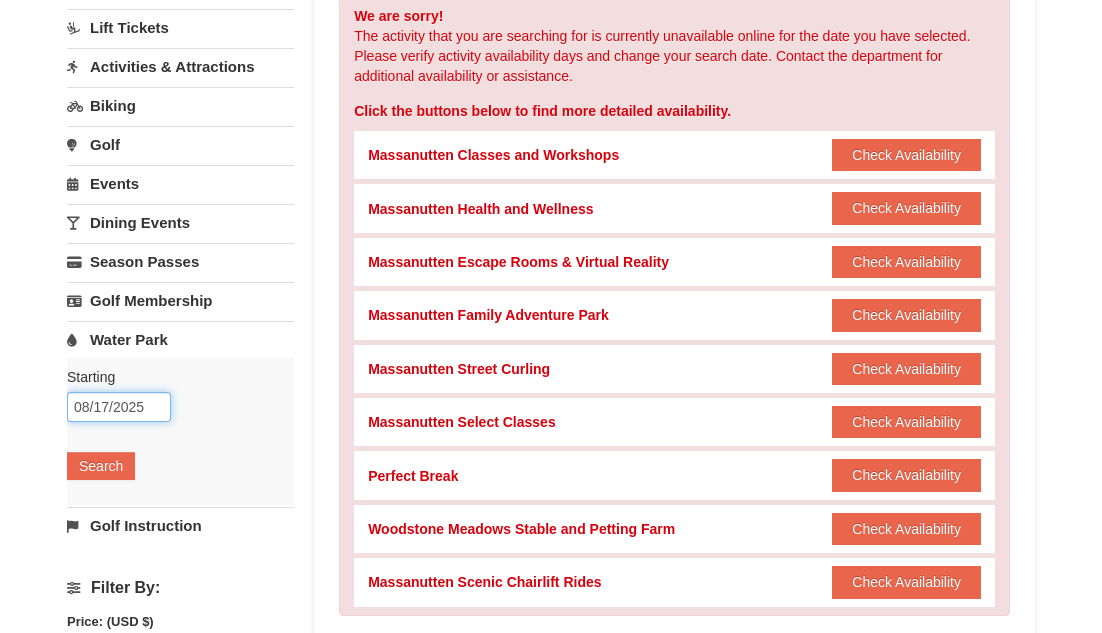 click on "08/17/2025" at bounding box center (119, 407) 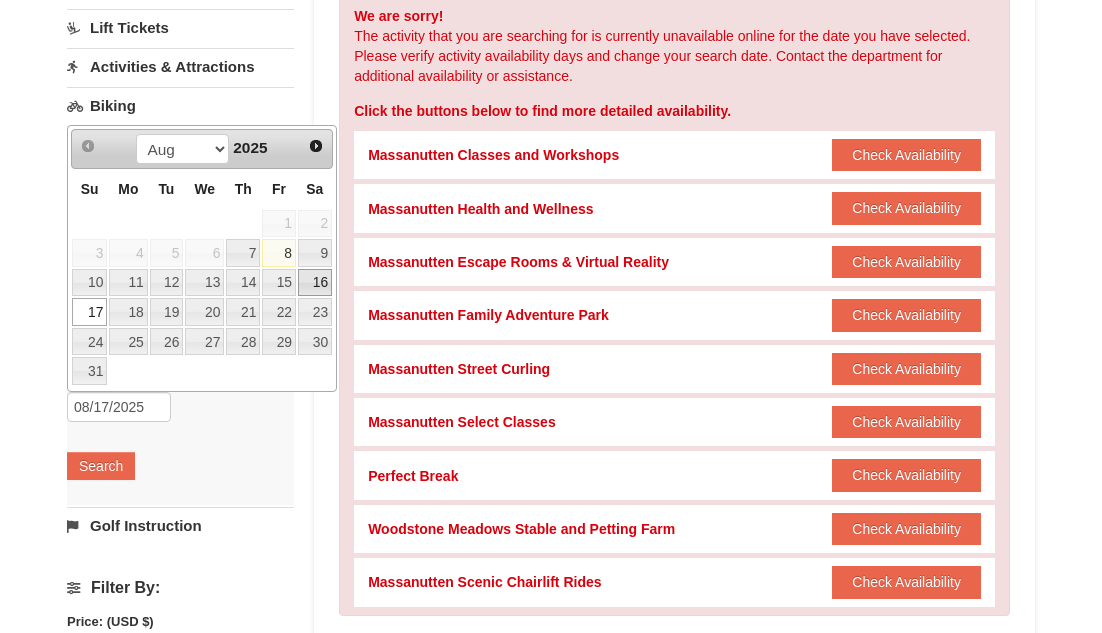 click on "16" at bounding box center [315, 283] 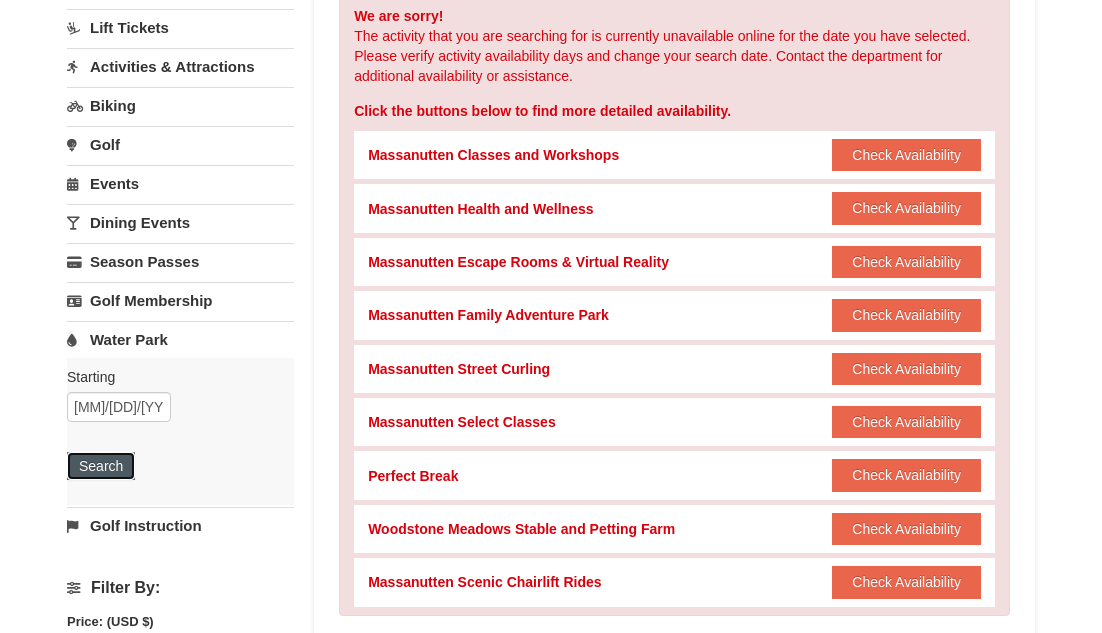 click on "Search" at bounding box center (101, 466) 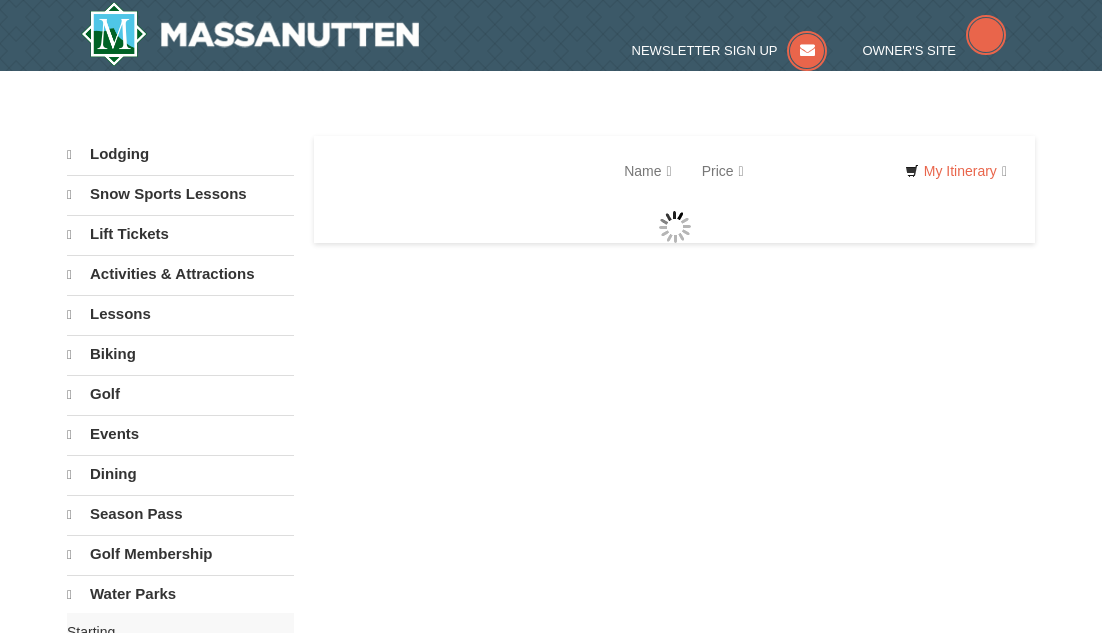 scroll, scrollTop: 0, scrollLeft: 0, axis: both 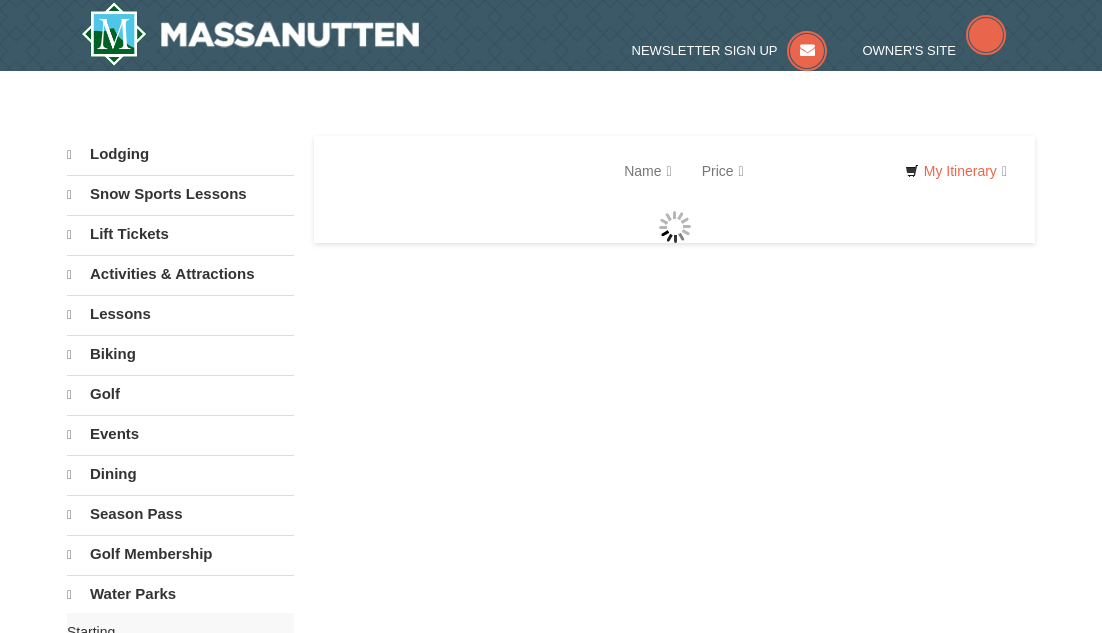 select on "8" 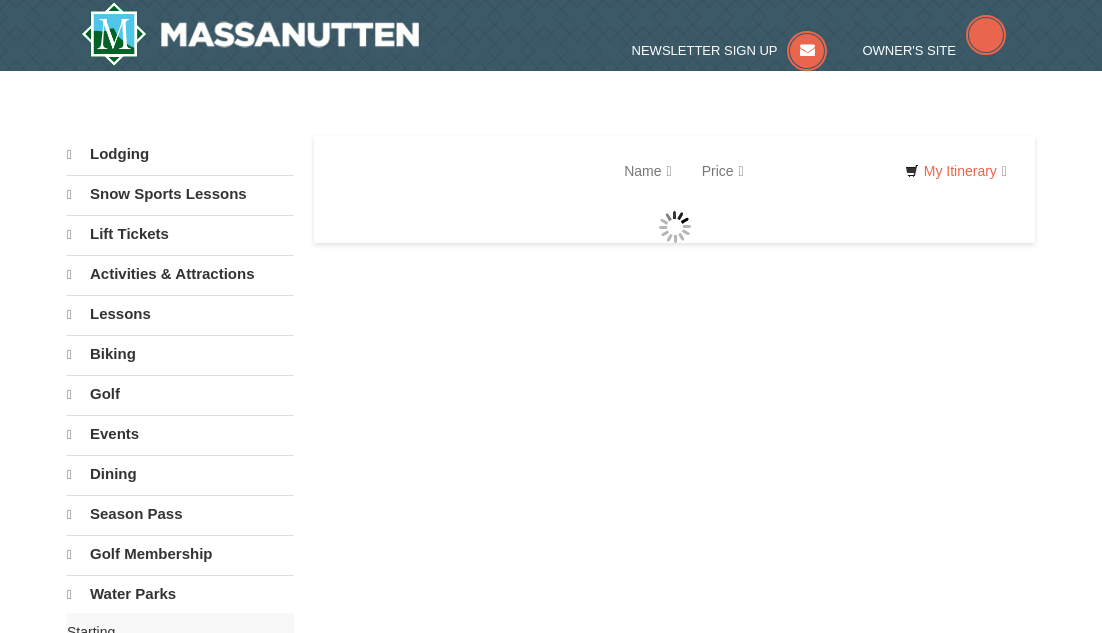 select on "8" 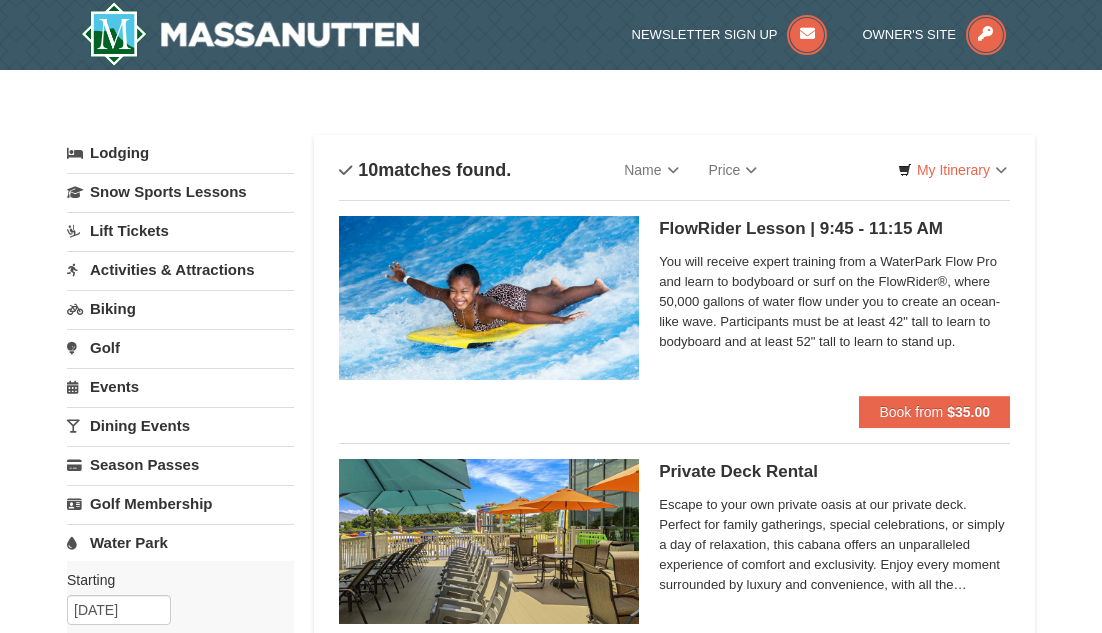 scroll, scrollTop: 333, scrollLeft: 0, axis: vertical 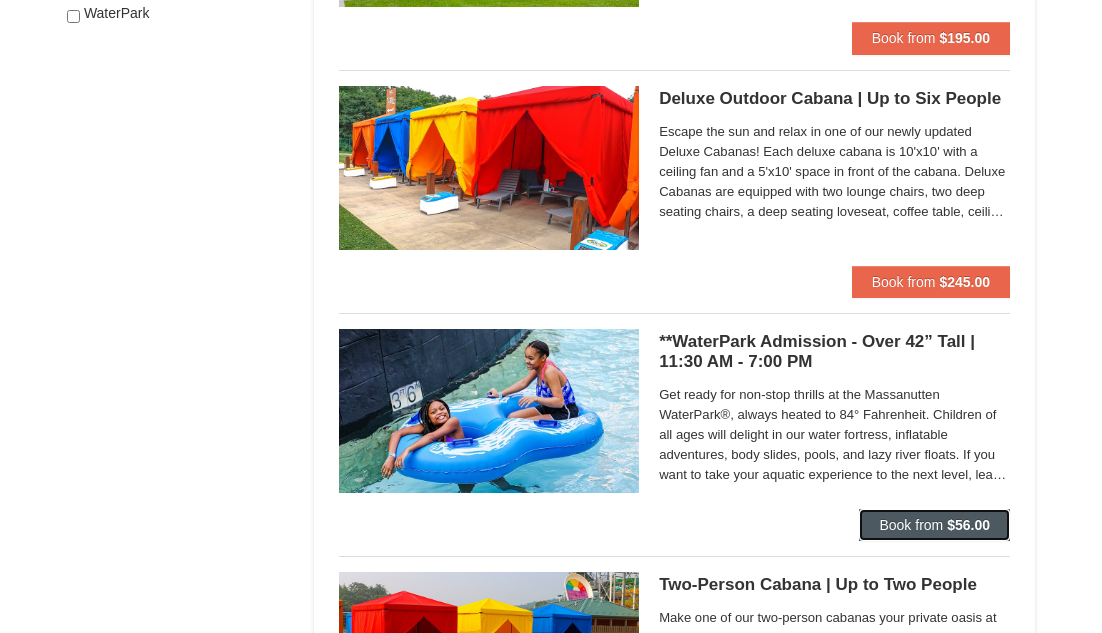 click on "Book from" at bounding box center [911, 525] 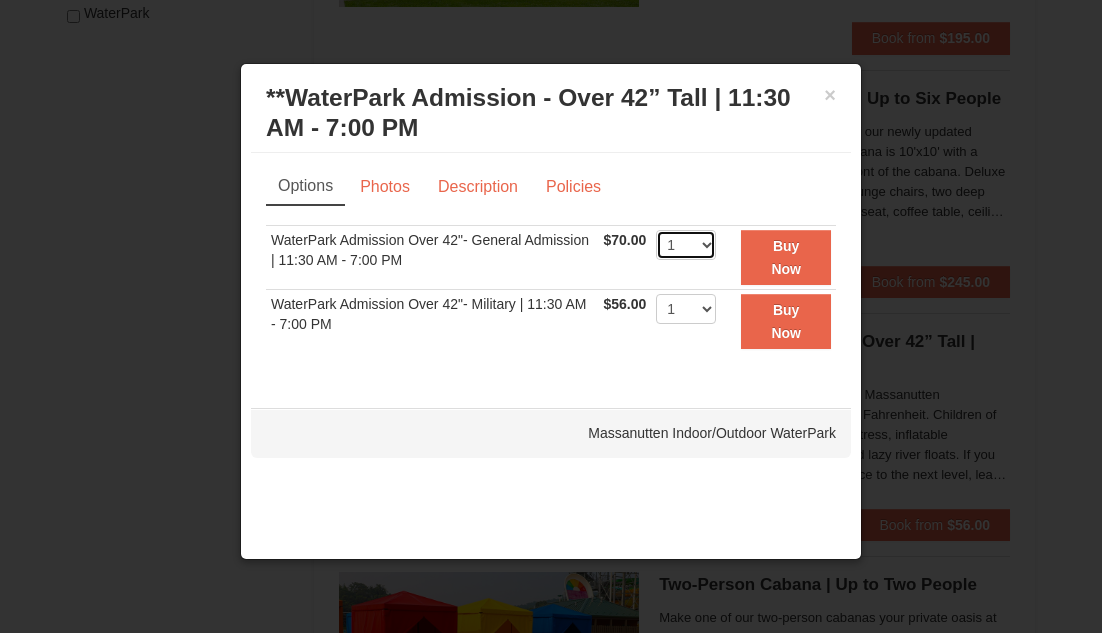 click on "1
2
3
4
5
6
7
8
9
10
11
12
13
14
15
16
17
18
19
20
21 22" at bounding box center (686, 245) 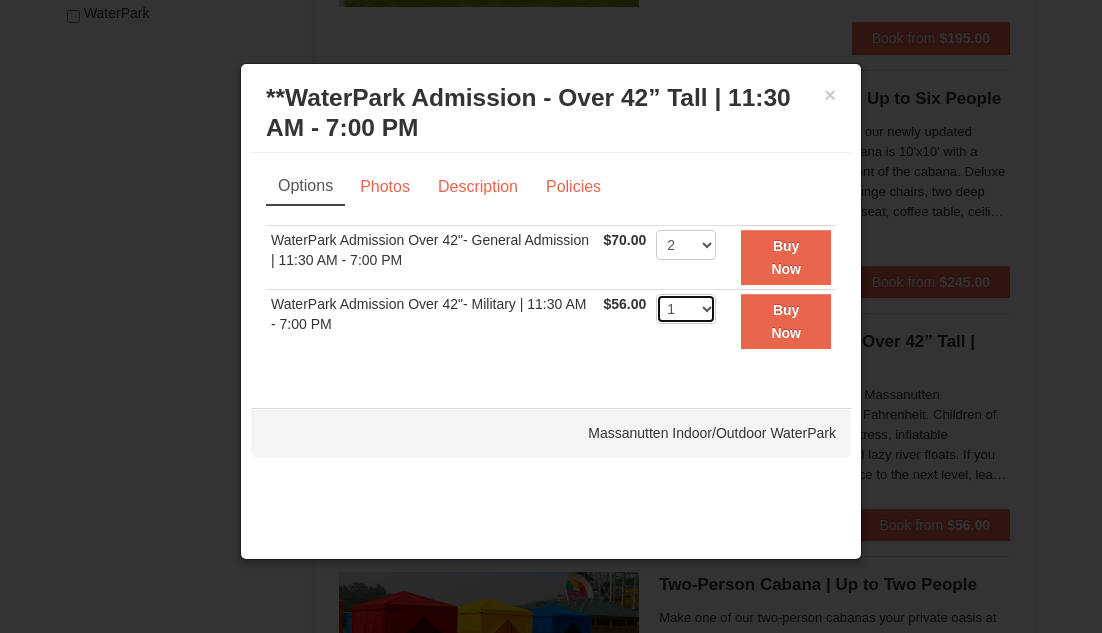 click on "1
2
3
4
5
6
7
8
9
10
11
12
13
14
15
16
17
18
19
20
21 22" at bounding box center (686, 309) 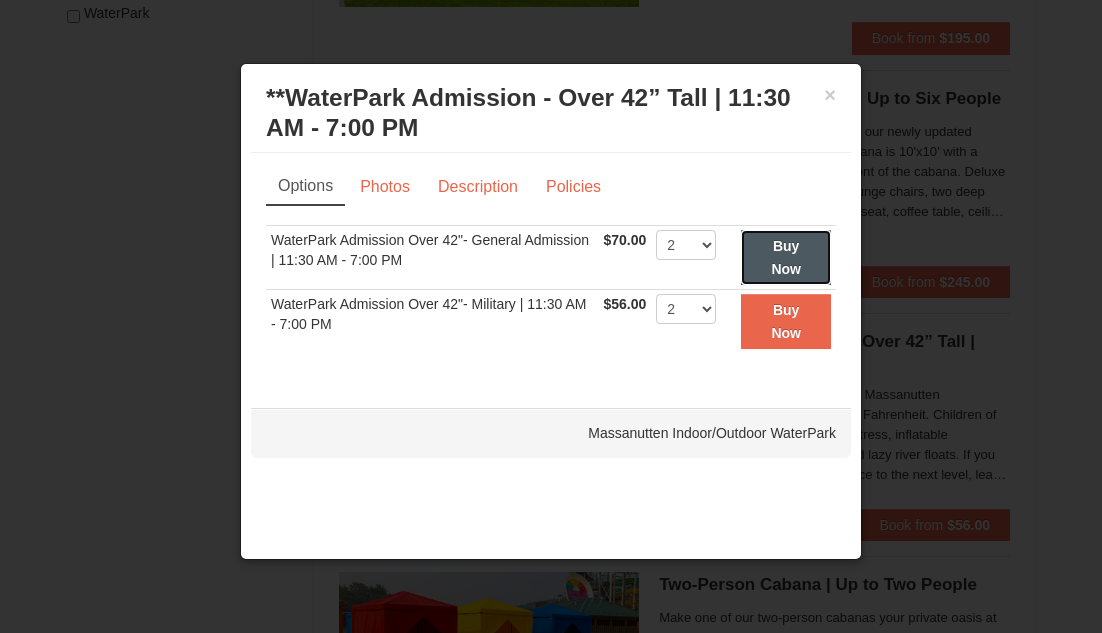 click on "Buy Now" at bounding box center [786, 257] 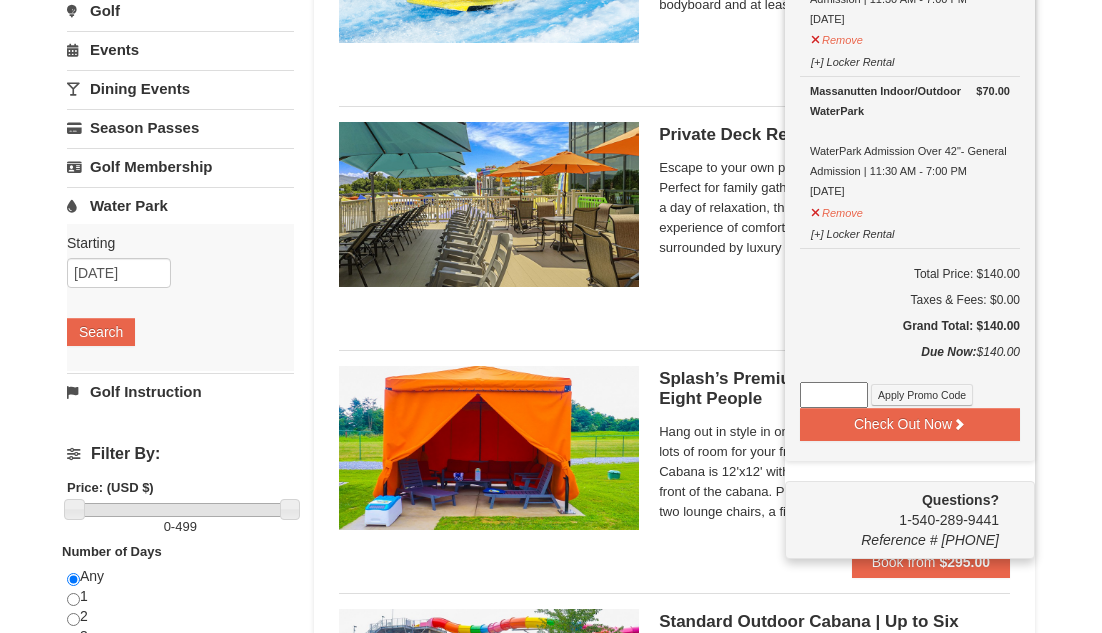 scroll, scrollTop: 338, scrollLeft: 0, axis: vertical 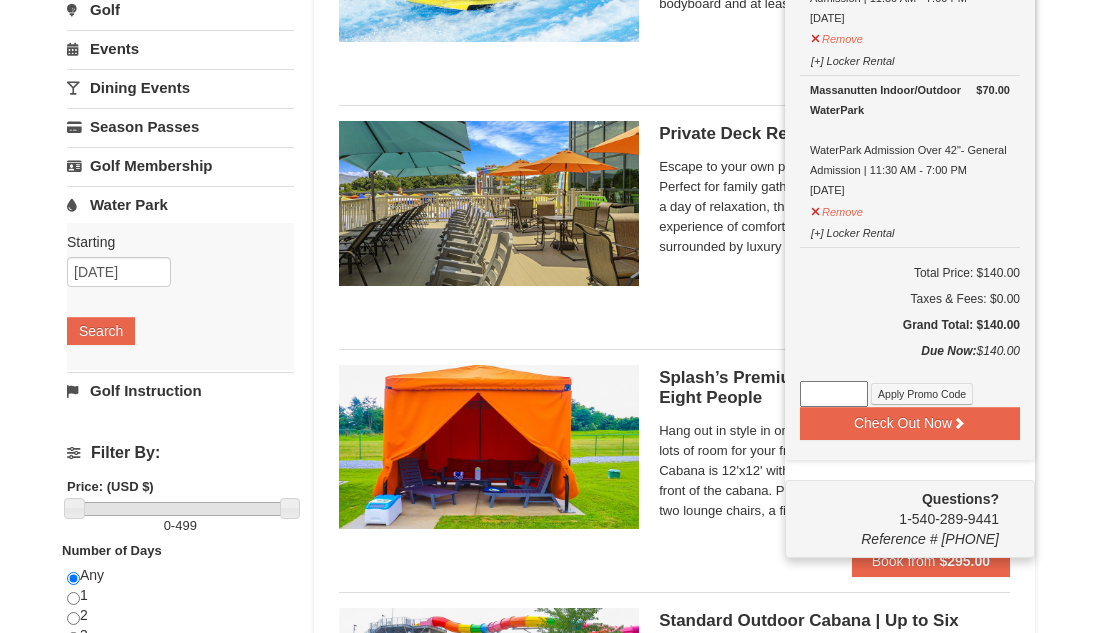 click on "Private Deck Rental  Massanutten Indoor/Outdoor WaterPark
Escape to your own private oasis at our private deck. Perfect for family gatherings, special celebrations, or simply a day of relaxation, this cabana offers an unparalleled experience of comfort and exclusivity. Enjoy every moment surrounded by luxury and convenience, with all the amenities you need for a perfect day at the park.
The deck is equipped with nine lounge chairs, twelve dining chairs, two patio benches, three coffee tables, five umbrellas, two rolling carts, and one cooler. Rental also includes electric service, forty bottles of water, twelve souvenir towels, six bowls of grapes (souvenir bowls to take home), and 3 WaterPark logo tote bags.
Book from" at bounding box center (674, 219) 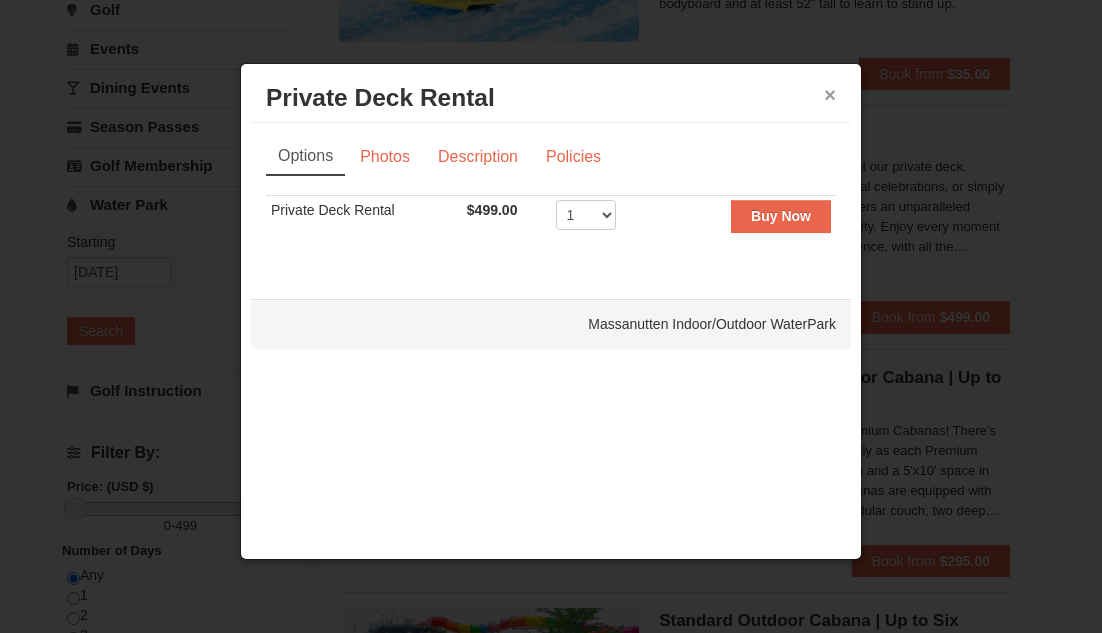click on "×" at bounding box center [830, 95] 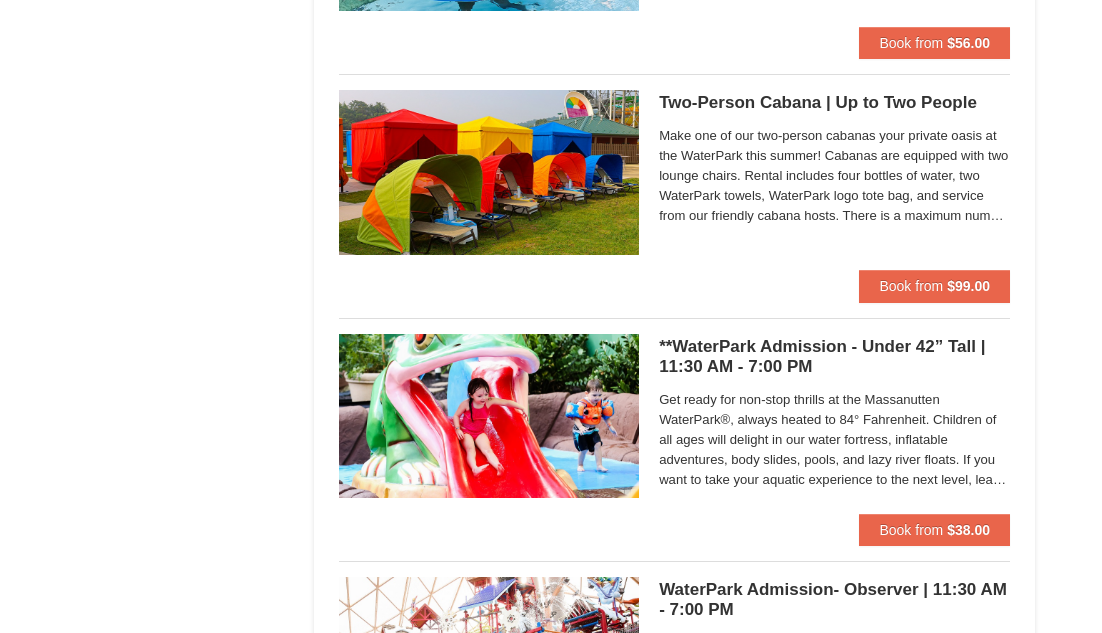 scroll, scrollTop: 1591, scrollLeft: 0, axis: vertical 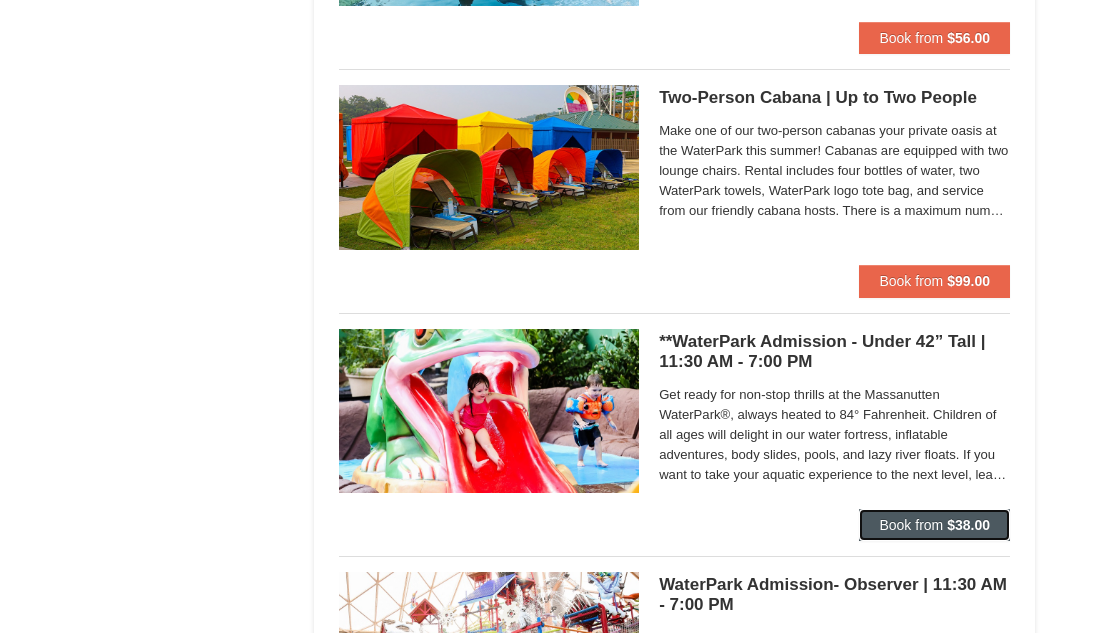 click on "Book from" at bounding box center (911, 525) 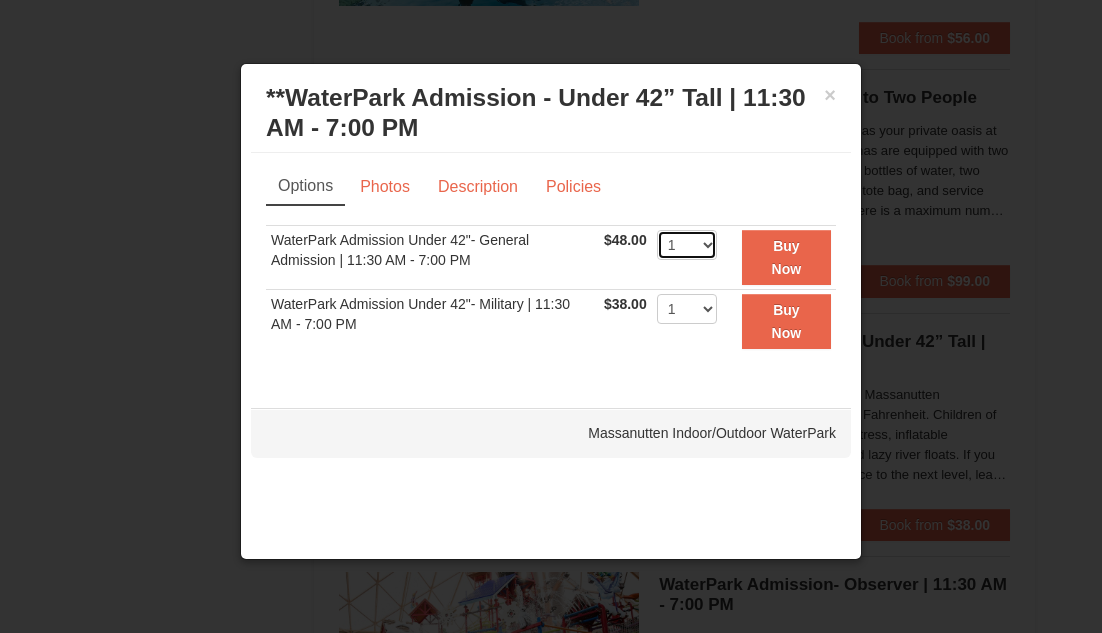 click on "1
2
3
4
5
6
7
8
9
10
11
12
13
14
15
16
17
18
19
20
21 22" at bounding box center (687, 245) 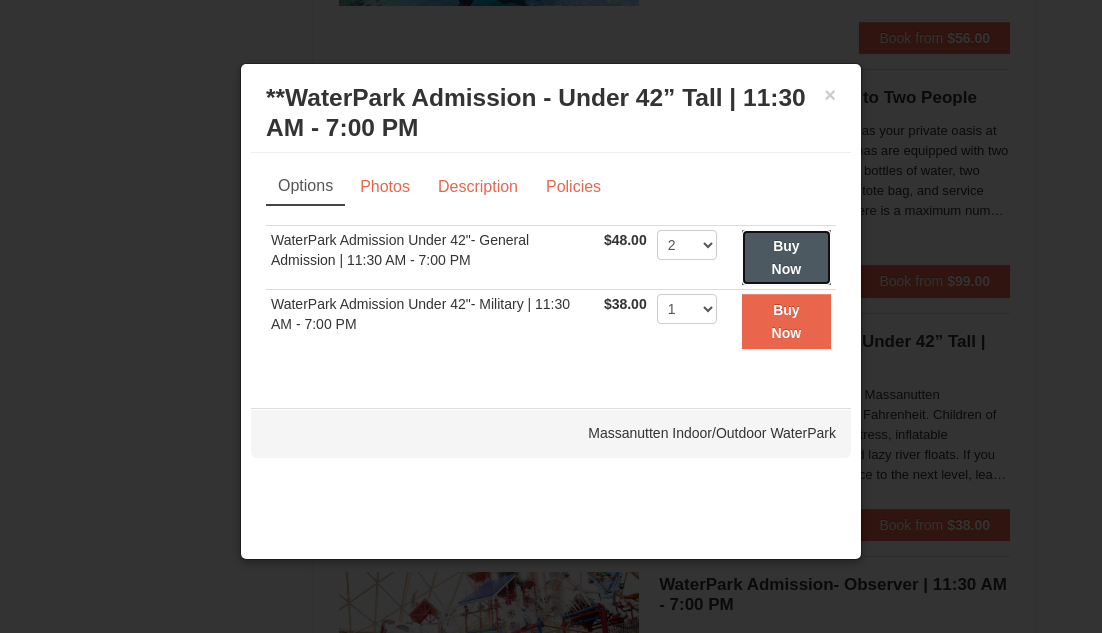 click on "Buy Now" at bounding box center [787, 257] 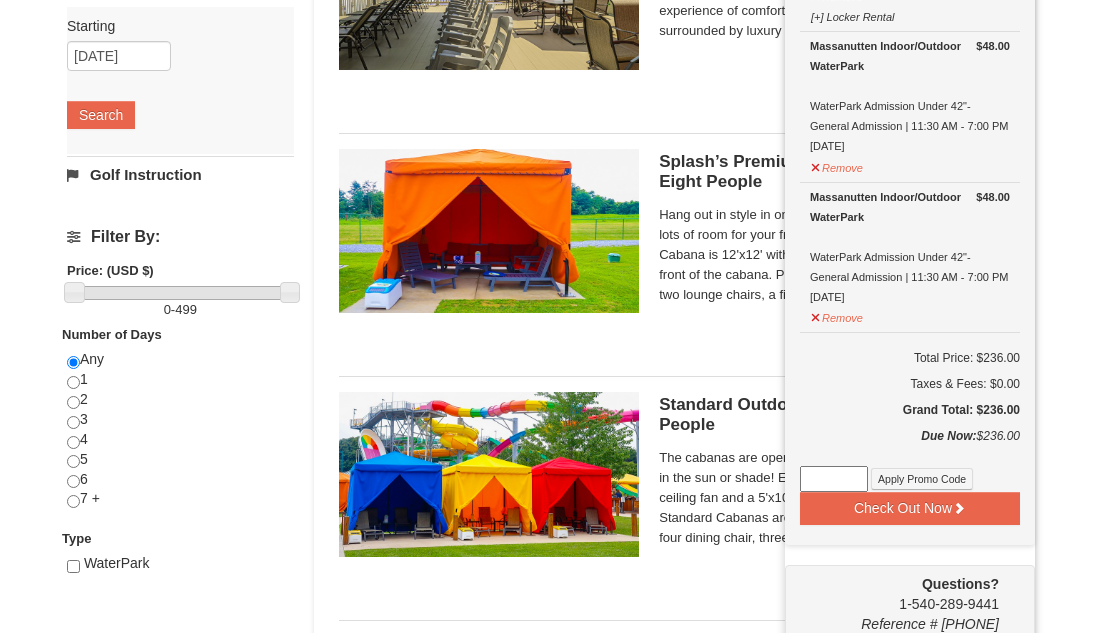 scroll, scrollTop: 555, scrollLeft: 0, axis: vertical 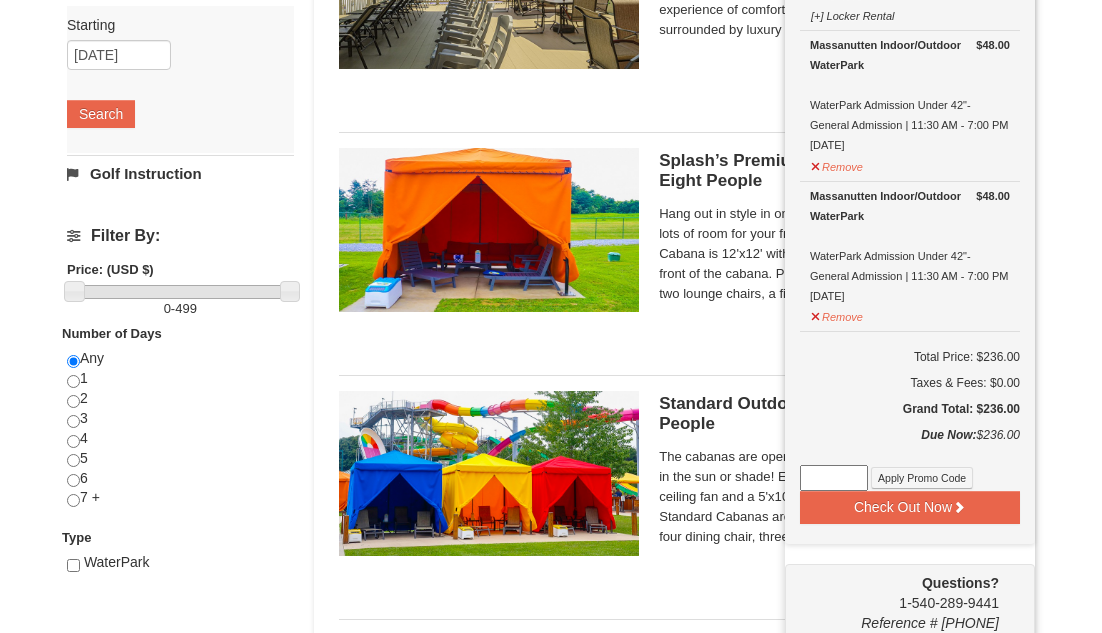 click on "Filter By:
Price: (USD $)
0
-
499
Number of Days
Any
1
2
3
4
5
6
7 +" at bounding box center (180, 410) 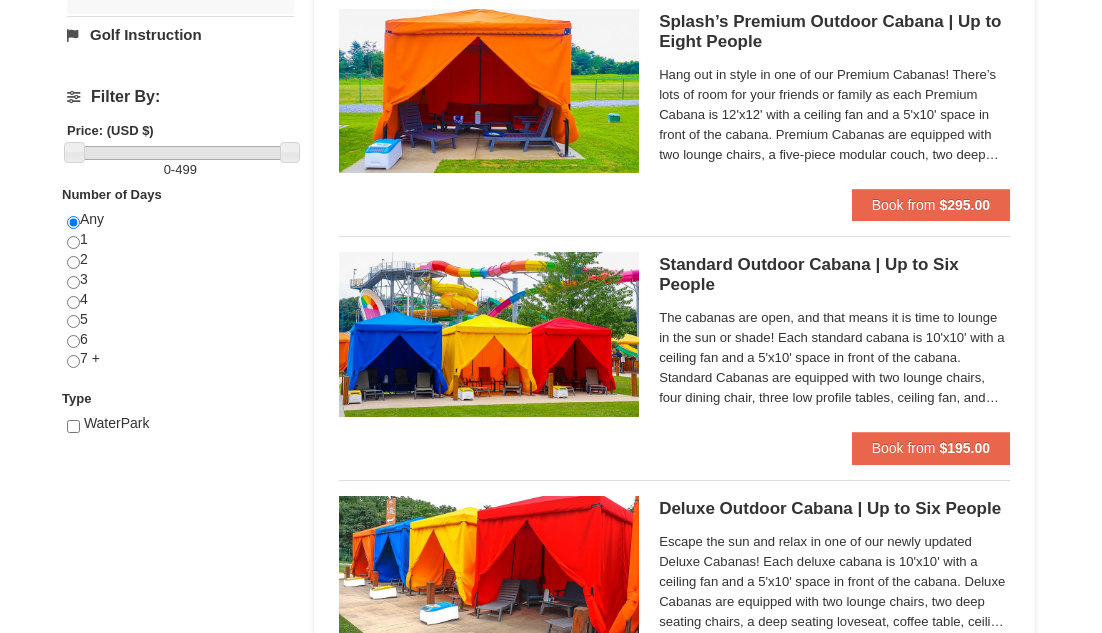 scroll, scrollTop: 696, scrollLeft: 0, axis: vertical 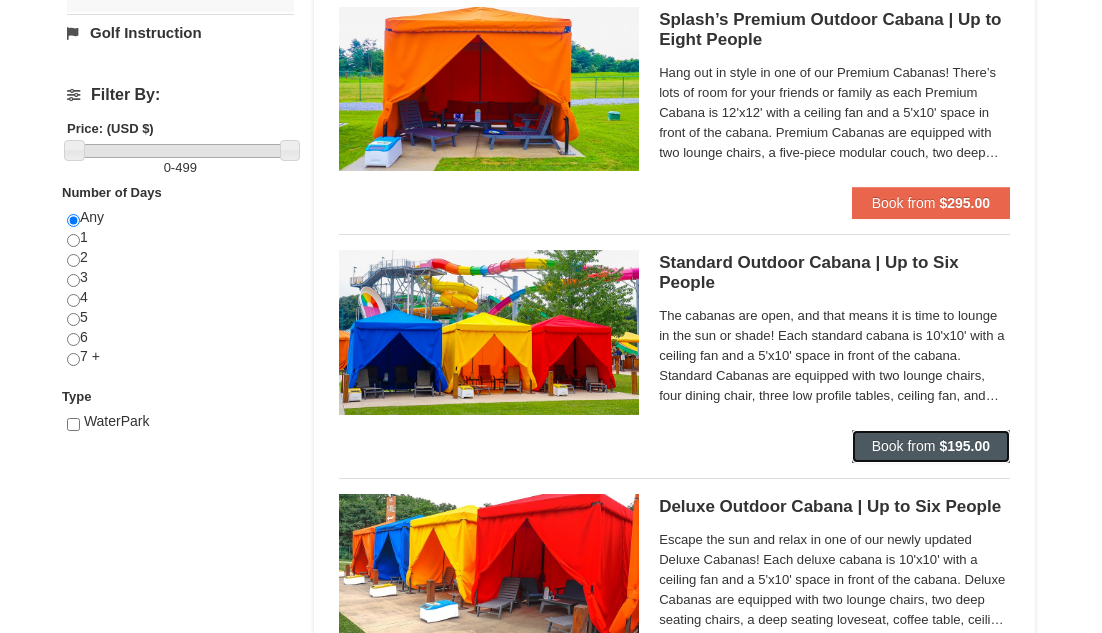 click on "Book from" at bounding box center [904, 446] 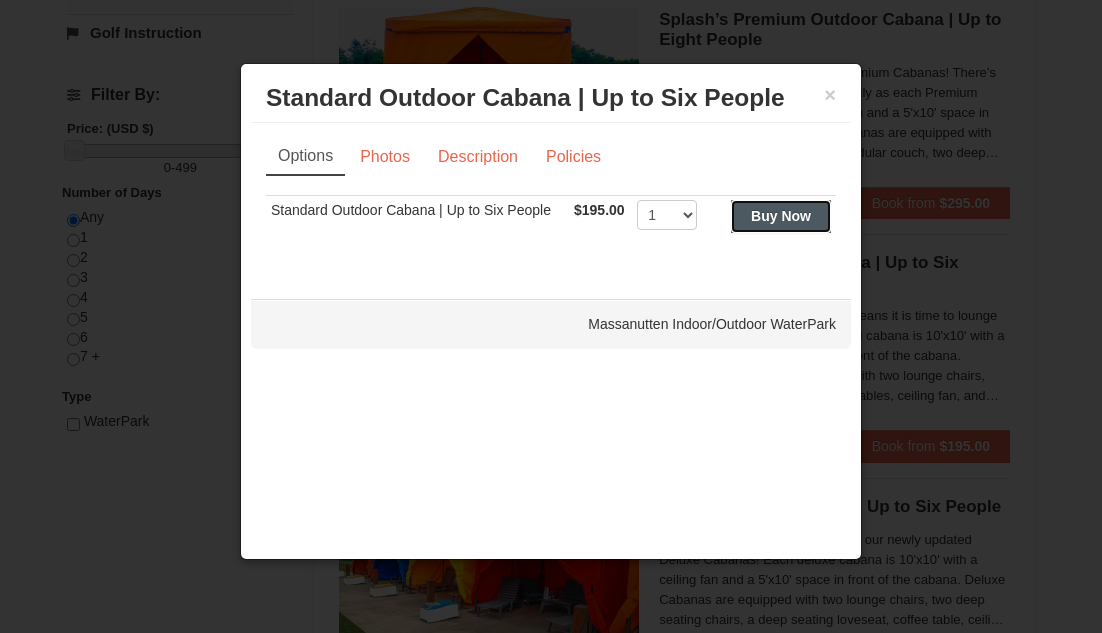 click on "Buy Now" at bounding box center (781, 216) 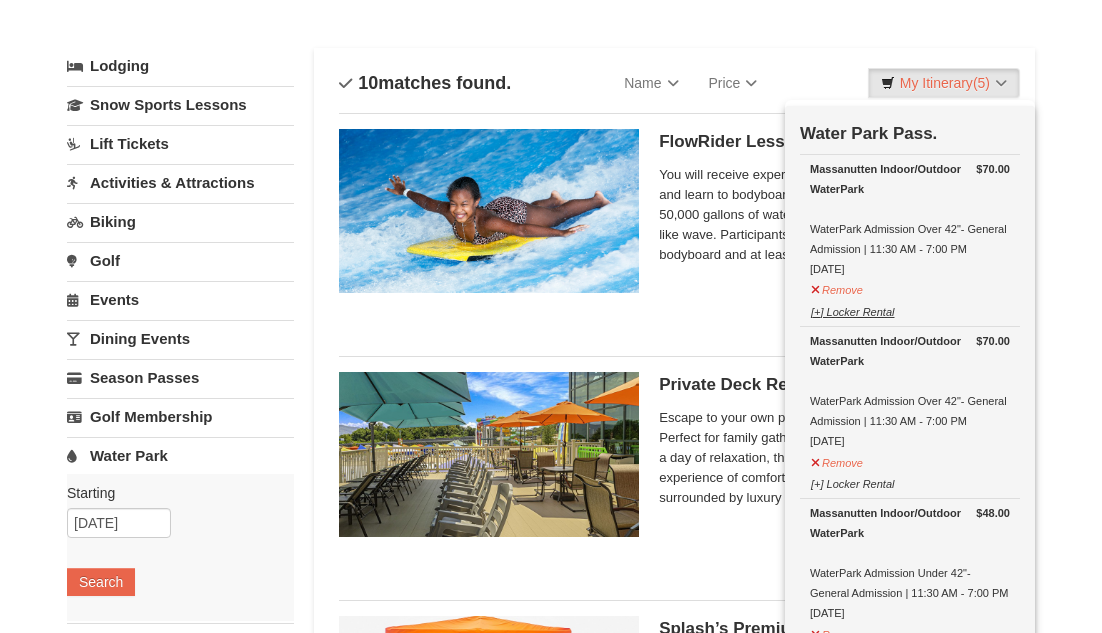 scroll, scrollTop: 91, scrollLeft: 0, axis: vertical 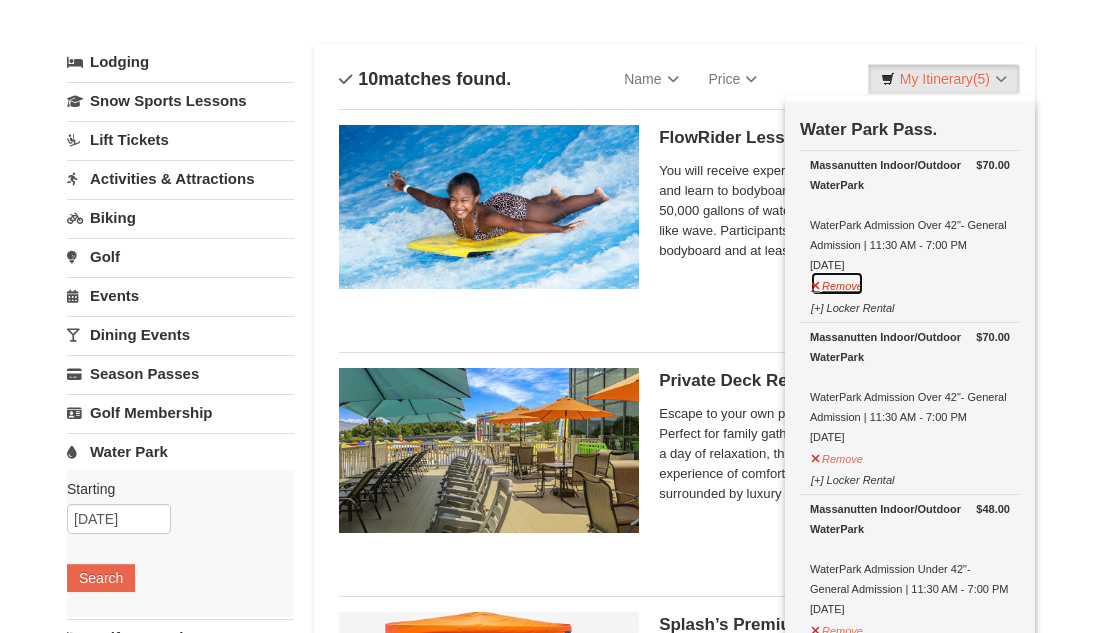 click on "Remove" at bounding box center [837, 283] 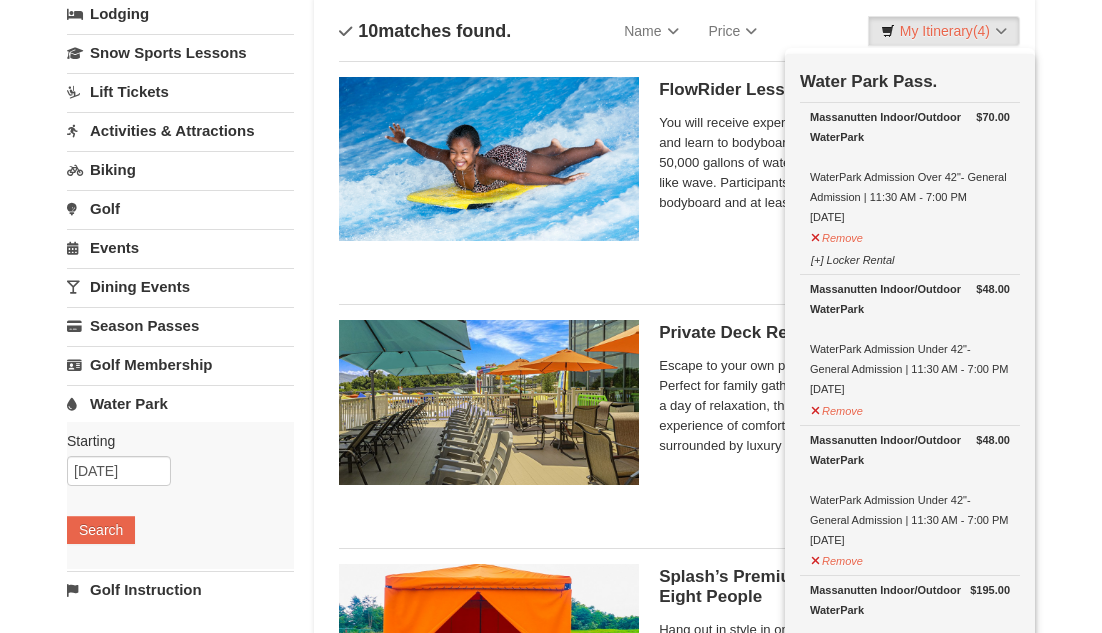 scroll, scrollTop: 170, scrollLeft: 0, axis: vertical 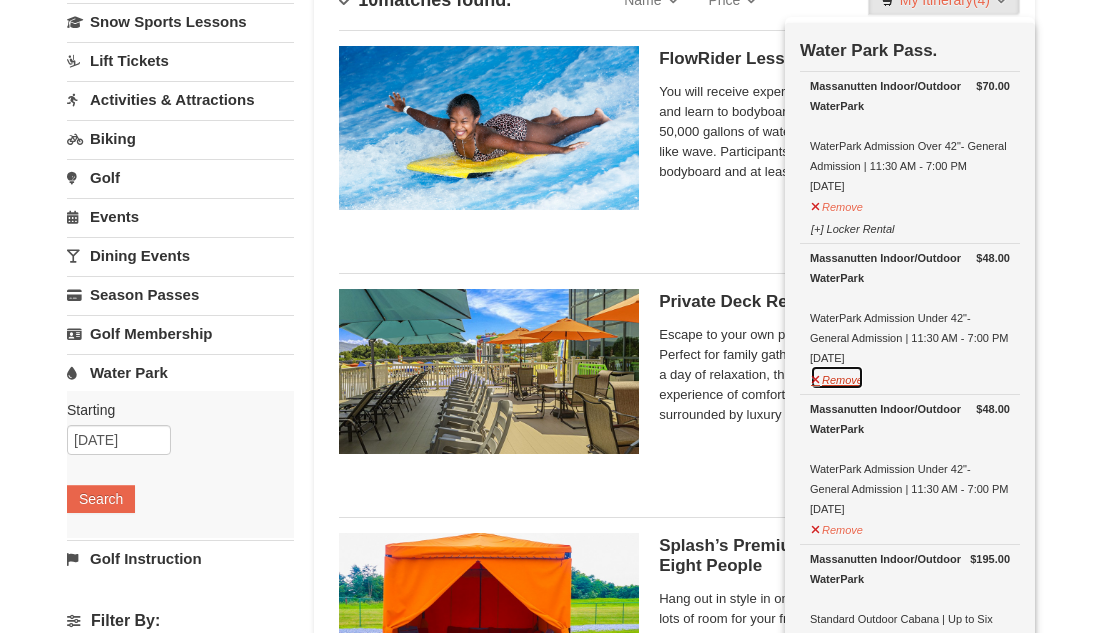 click on "Remove" at bounding box center (837, 377) 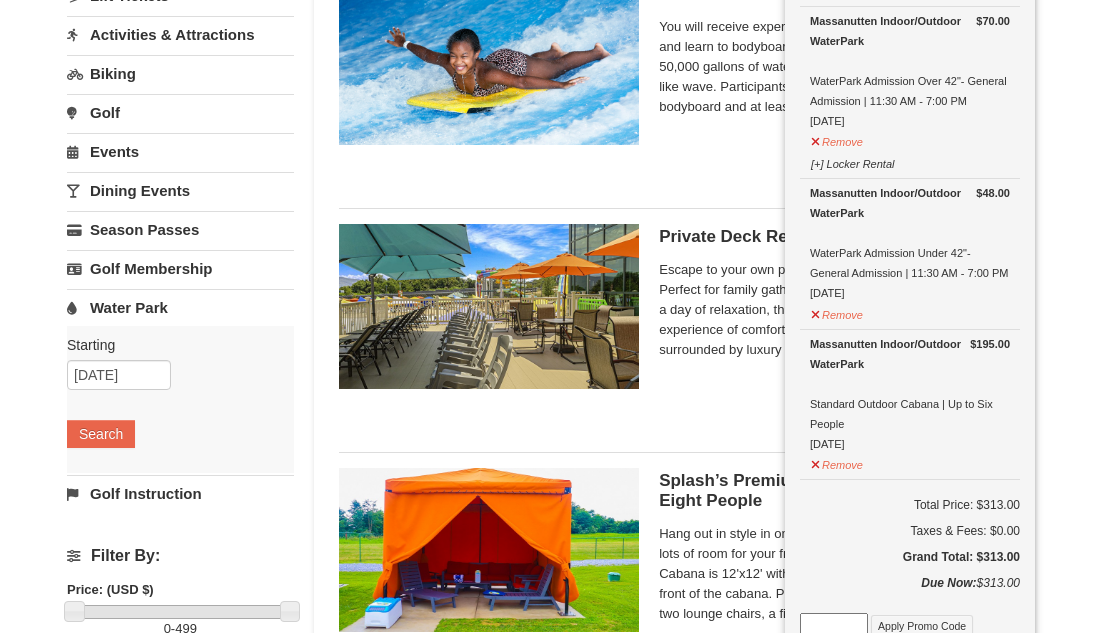 scroll, scrollTop: 237, scrollLeft: 0, axis: vertical 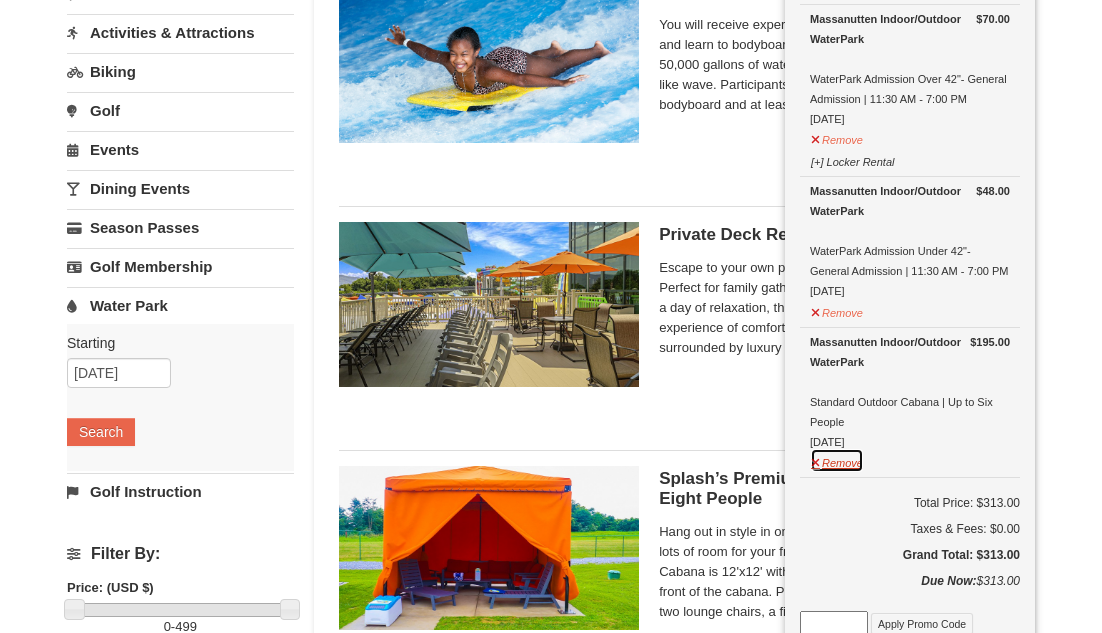 click on "Remove" at bounding box center [837, 460] 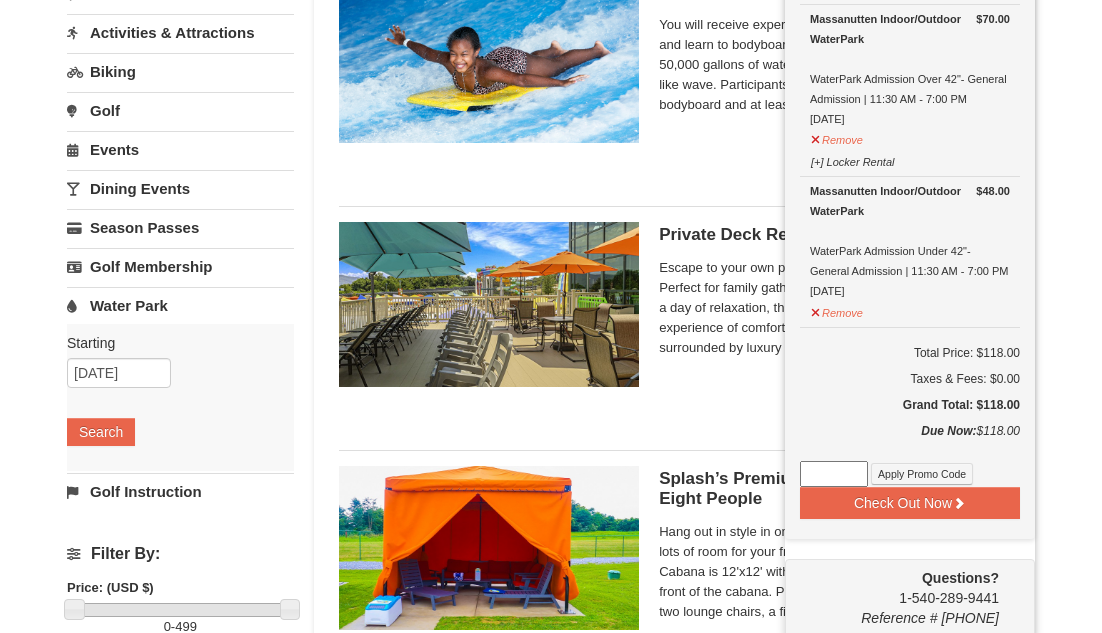 click on "Sort By
Name
Name (A to Z)
Name (Z to A)
Price
Price (Low to High)
Price (High to Low)
Search Progress
10  matches found.
We are sorry!" at bounding box center [674, 1152] 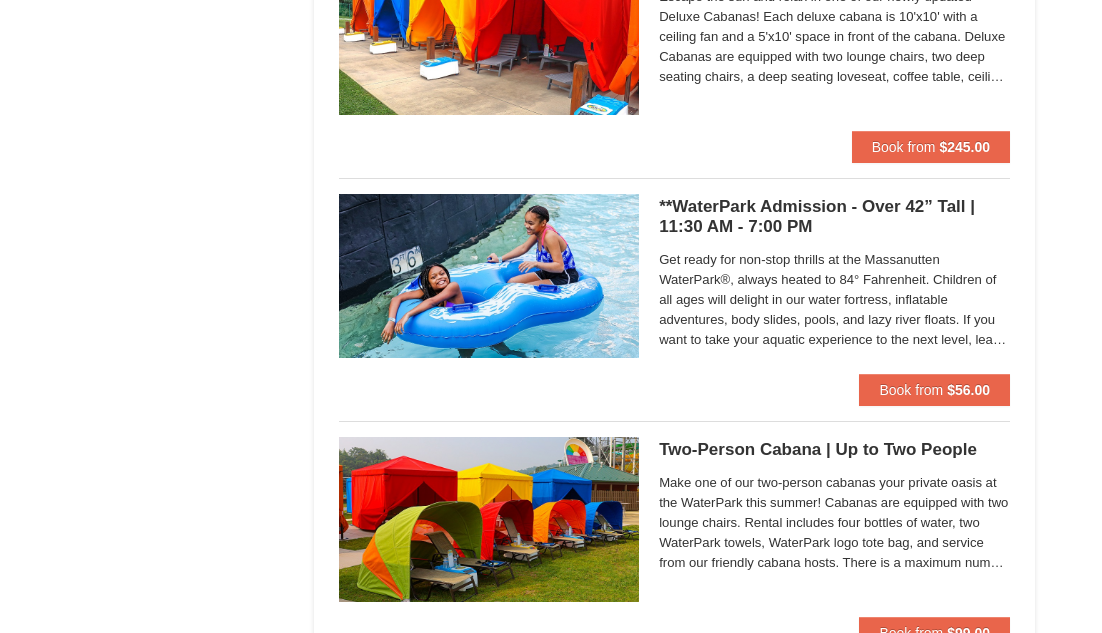 scroll, scrollTop: 1322, scrollLeft: 0, axis: vertical 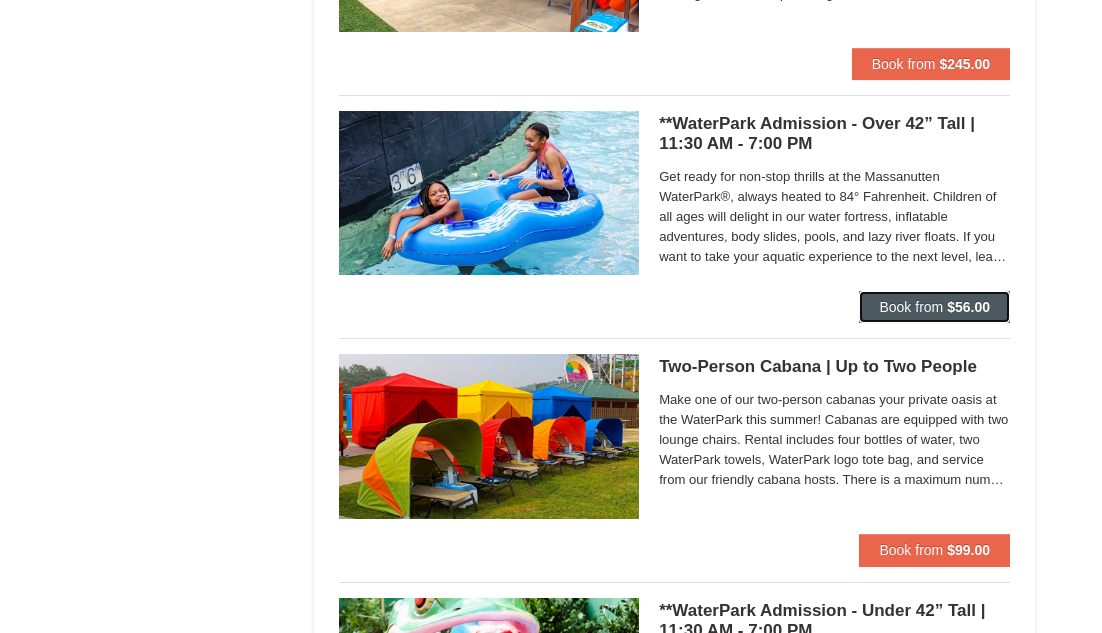 click on "Book from   $56.00" at bounding box center [934, 307] 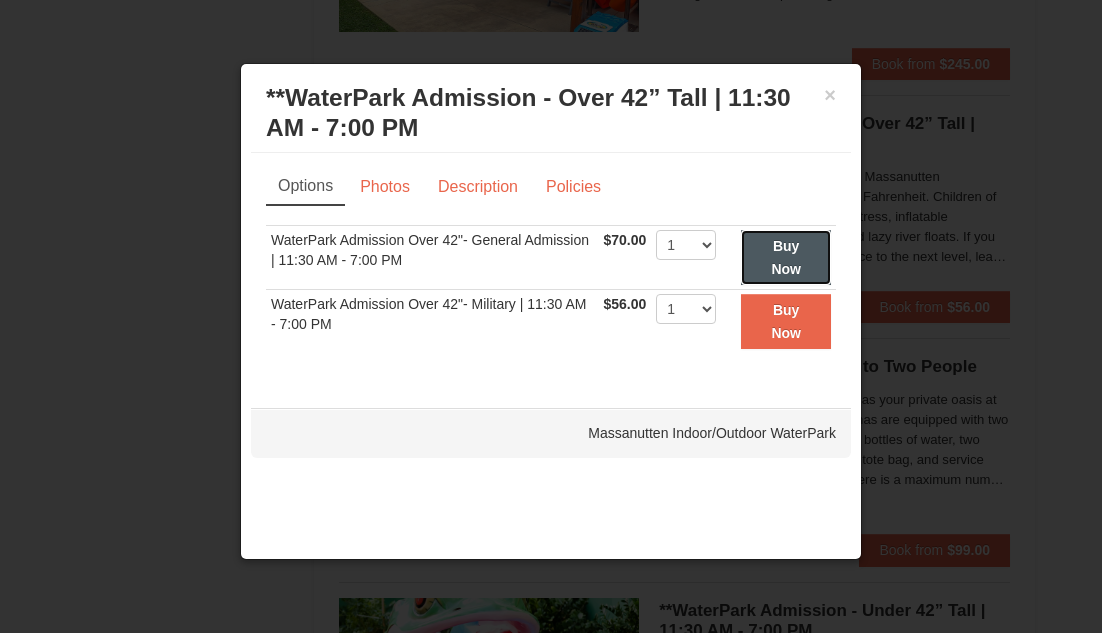 click on "Buy Now" at bounding box center (786, 257) 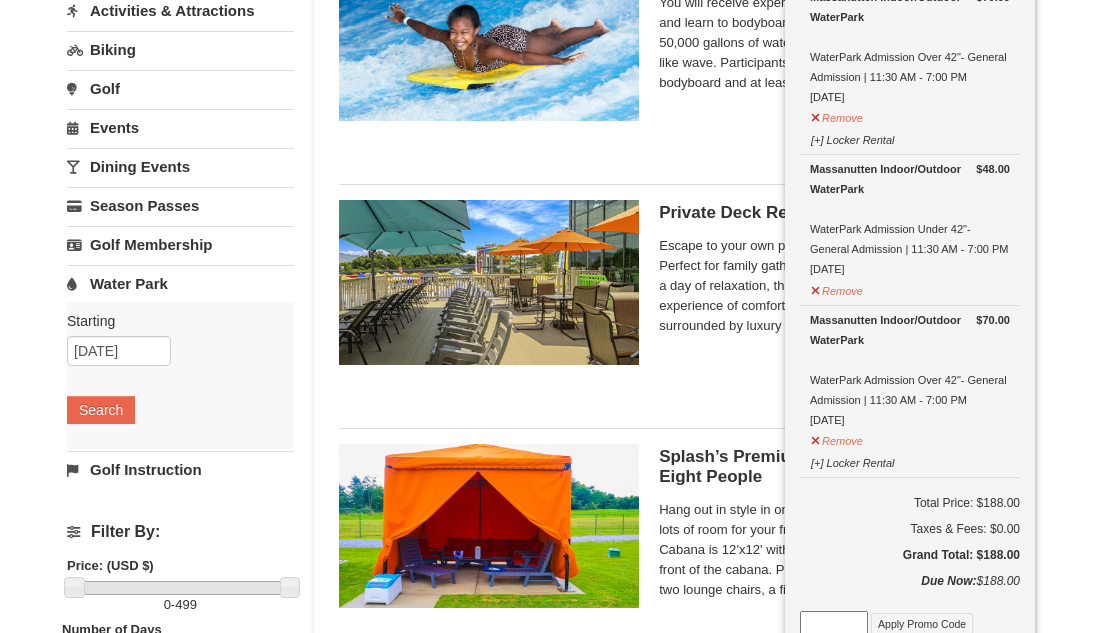 scroll, scrollTop: 251, scrollLeft: 0, axis: vertical 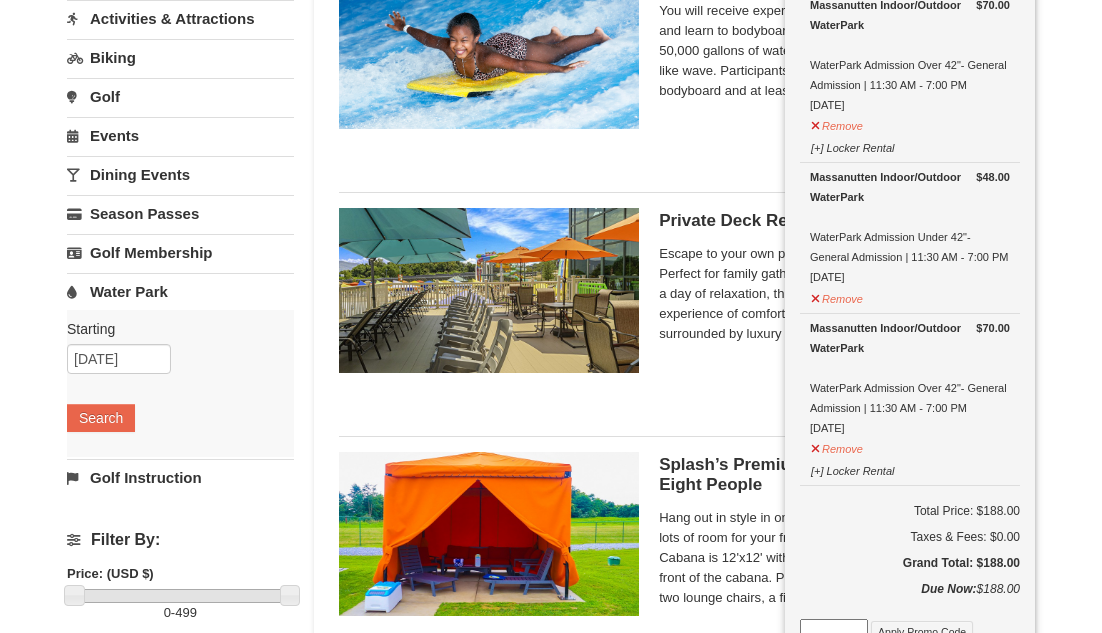 click on "Lodging
Arrival Please format dates MM/DD/YYYY
08/16/2025
Departure Please format dates MM/DD/YYYY
08/18/2025
Adults
2
Children
0
Search
Snow Sports Lessons
Starting" at bounding box center (551, 1138) 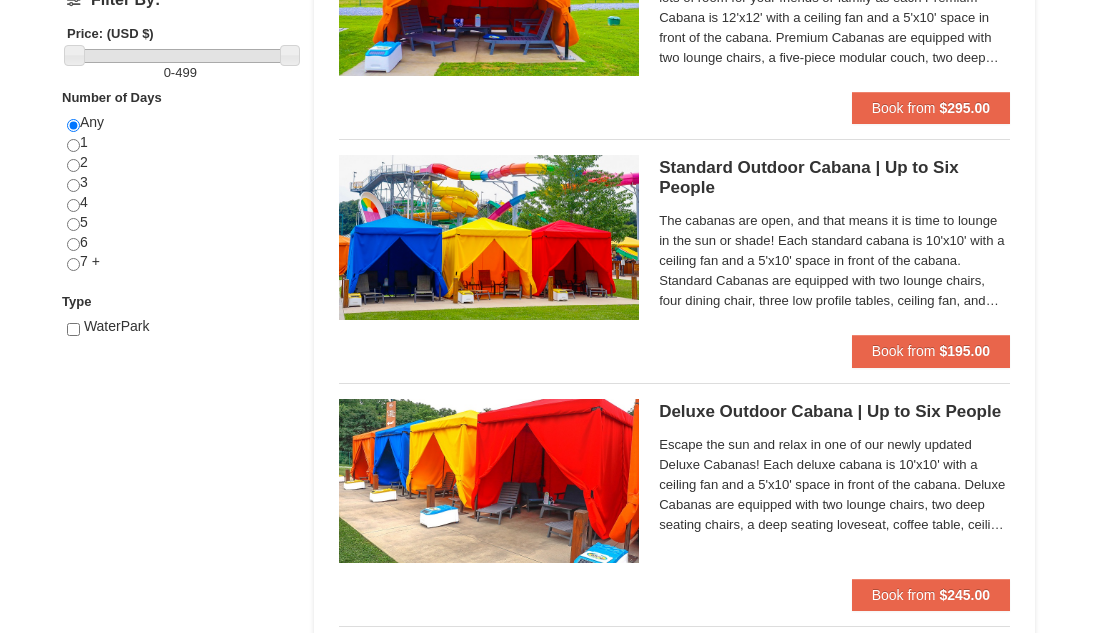 scroll, scrollTop: 792, scrollLeft: 0, axis: vertical 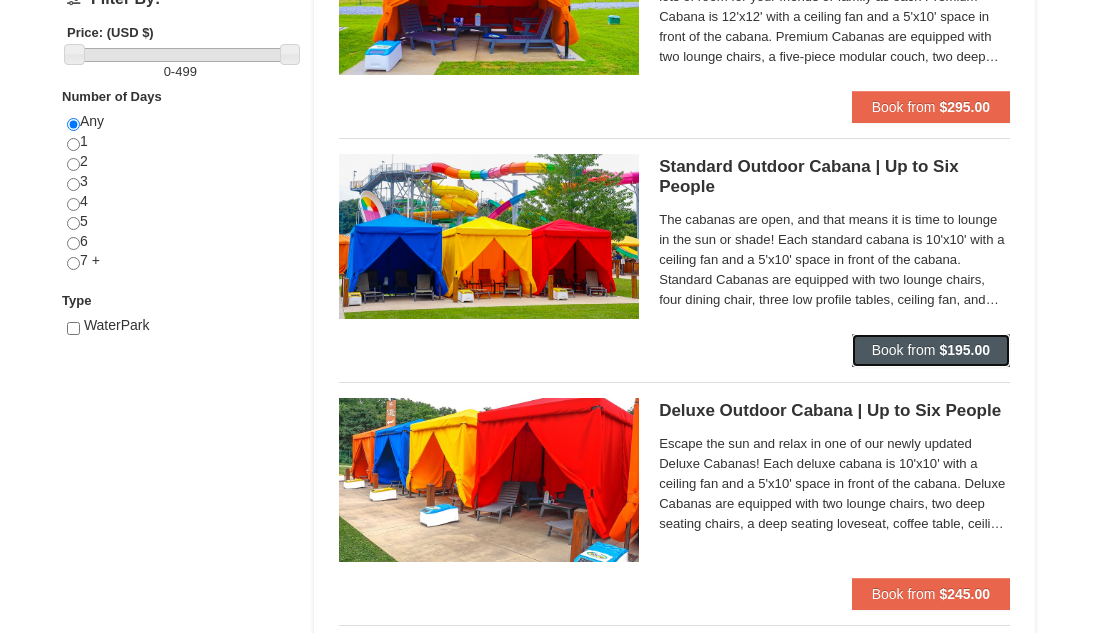 click on "Book from" at bounding box center (904, 350) 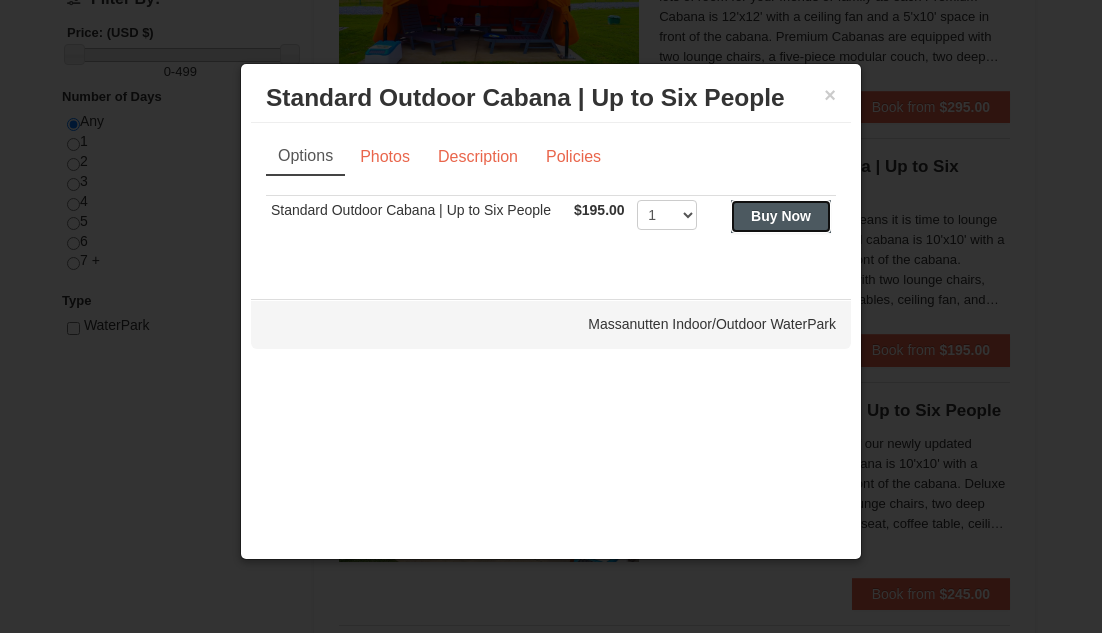 click on "Buy Now" at bounding box center [781, 216] 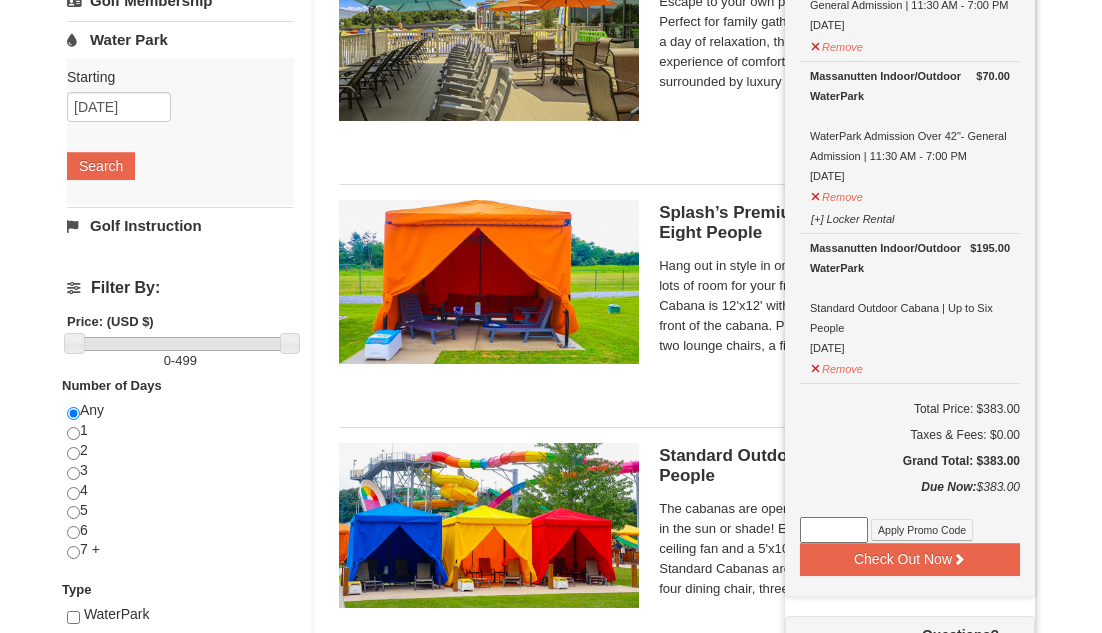 scroll, scrollTop: 540, scrollLeft: 0, axis: vertical 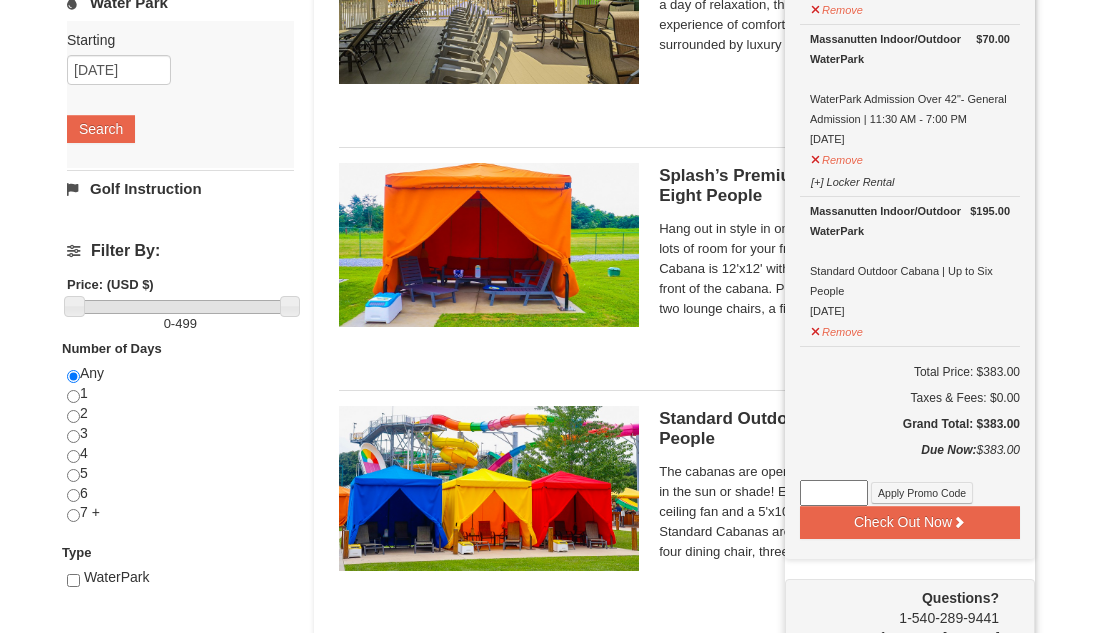click on "Lodging
Arrival Please format dates MM/DD/YYYY
08/16/2025
Departure Please format dates MM/DD/YYYY
08/18/2025
Adults
2
Children
0
Search
Snow Sports Lessons
Starting" at bounding box center [551, 849] 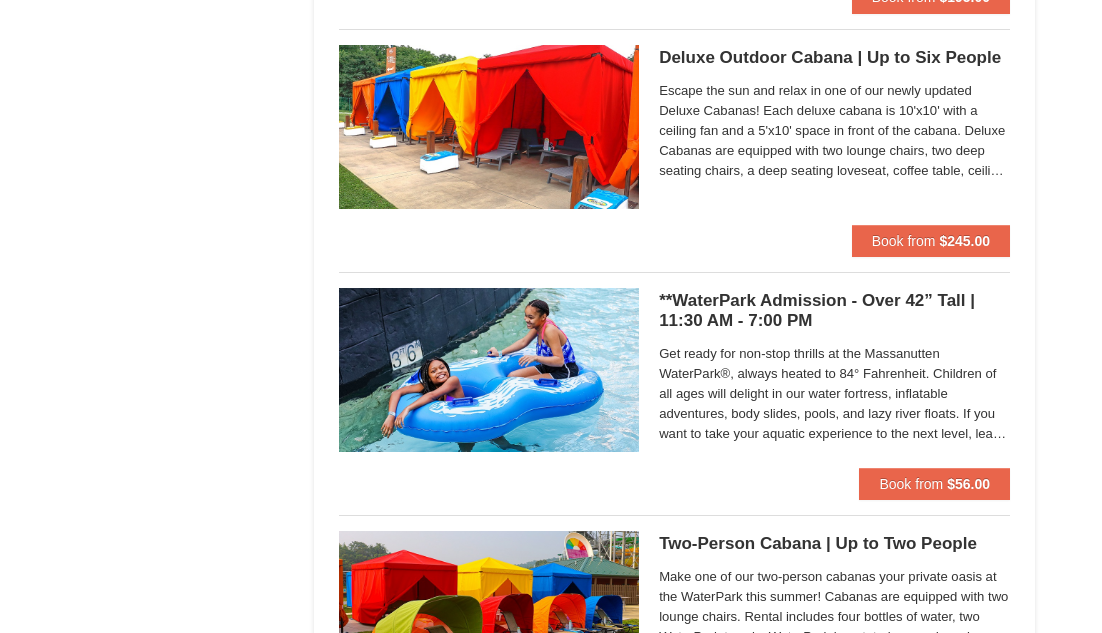 scroll, scrollTop: 1169, scrollLeft: 0, axis: vertical 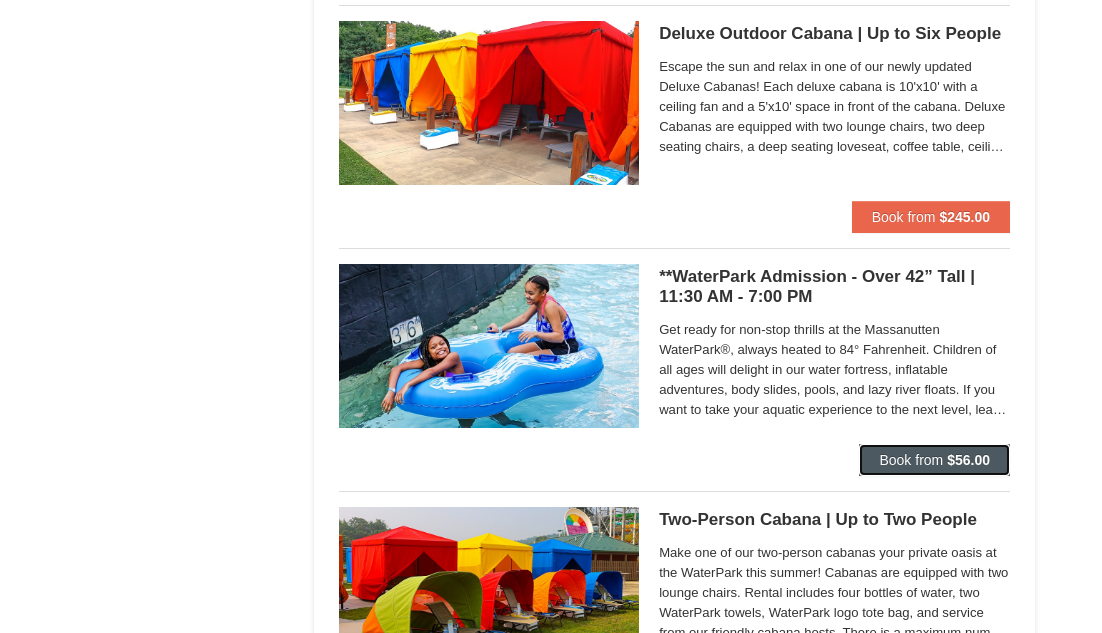 click on "Book from" at bounding box center [911, 460] 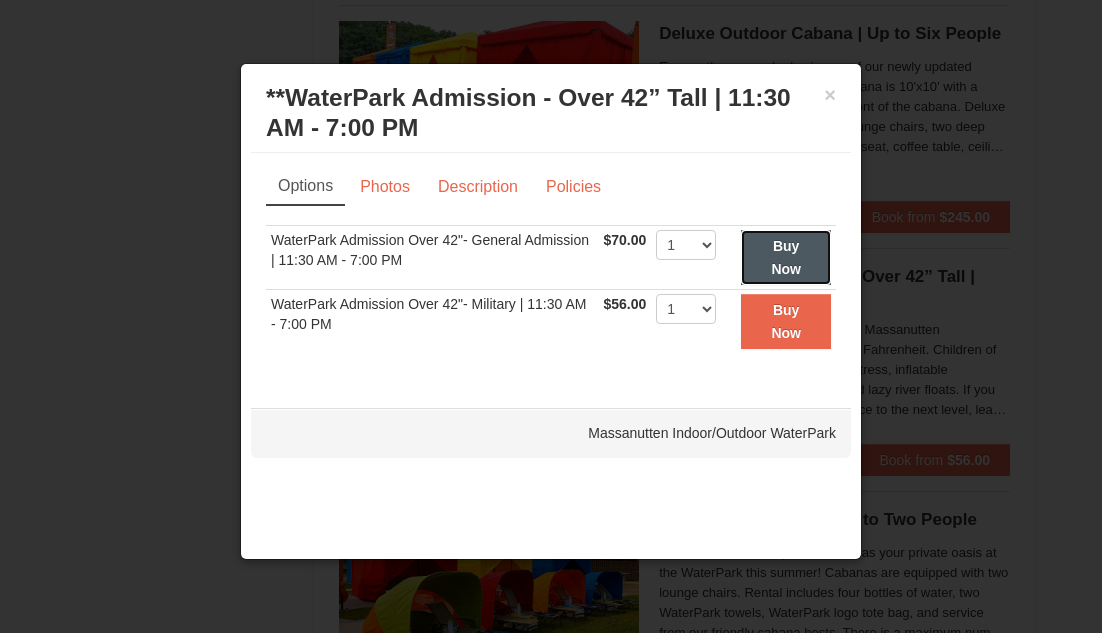 click on "Buy Now" at bounding box center [786, 257] 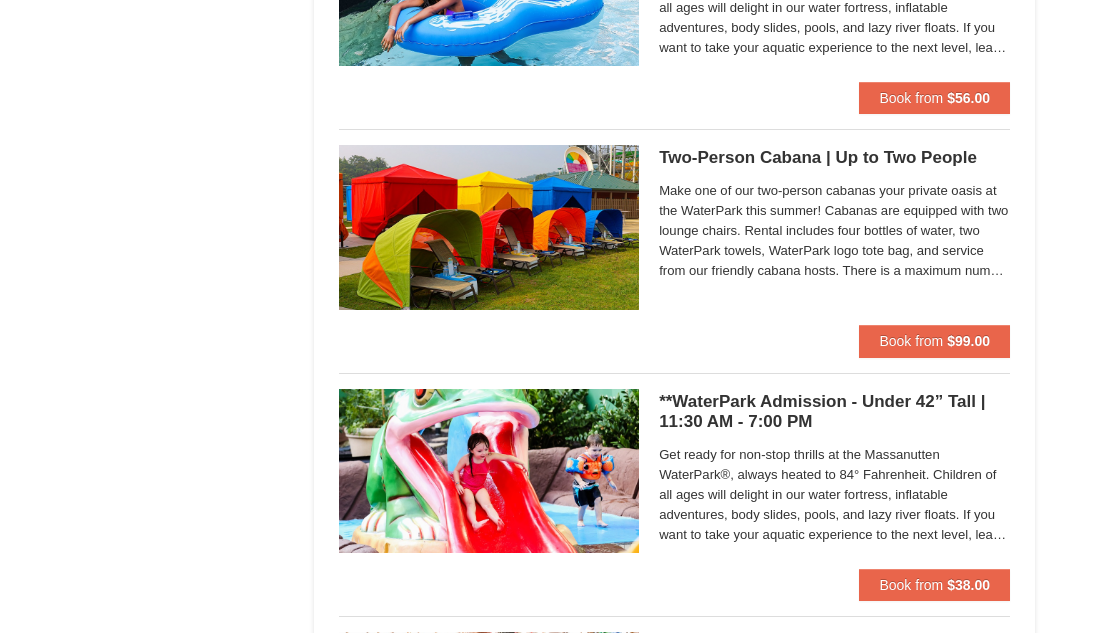 scroll, scrollTop: 1536, scrollLeft: 0, axis: vertical 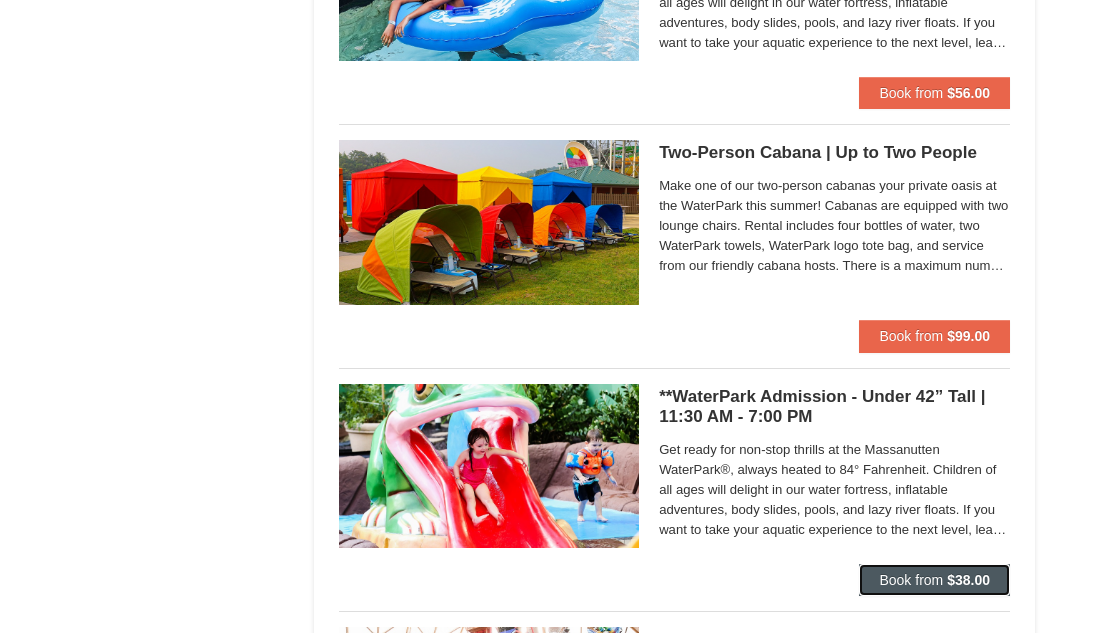 click on "Book from" at bounding box center [911, 580] 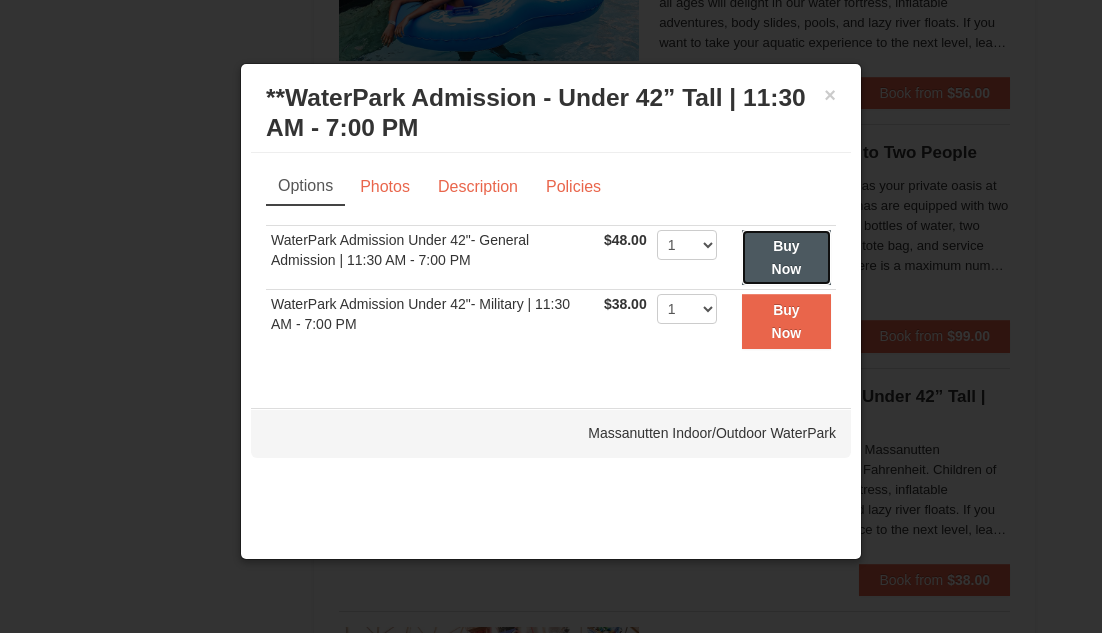 click on "Buy Now" at bounding box center [787, 257] 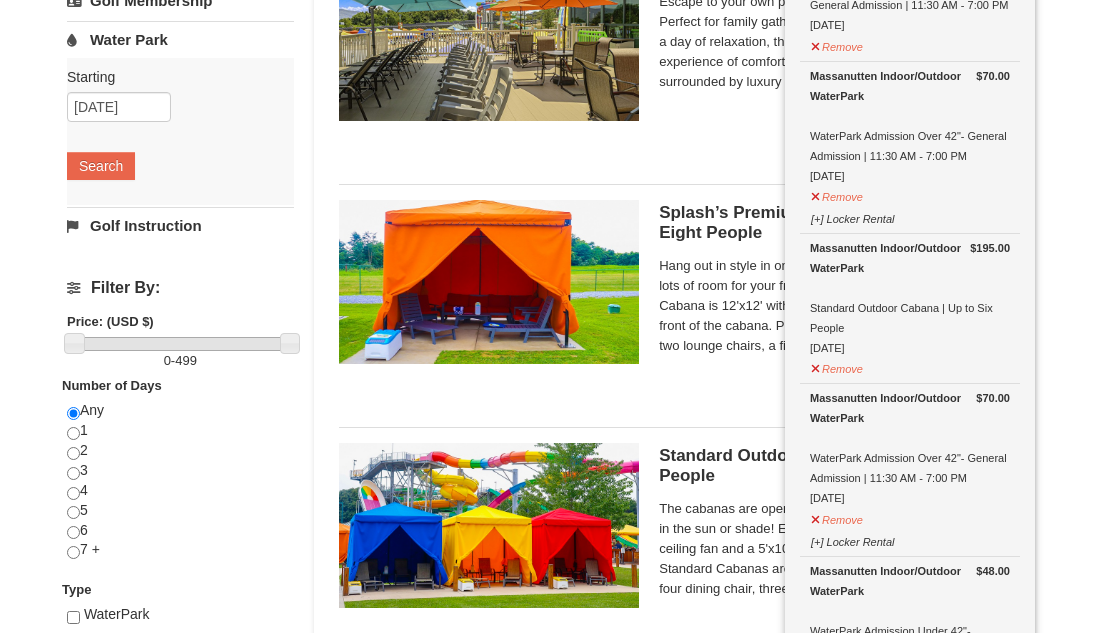 scroll, scrollTop: 499, scrollLeft: 0, axis: vertical 